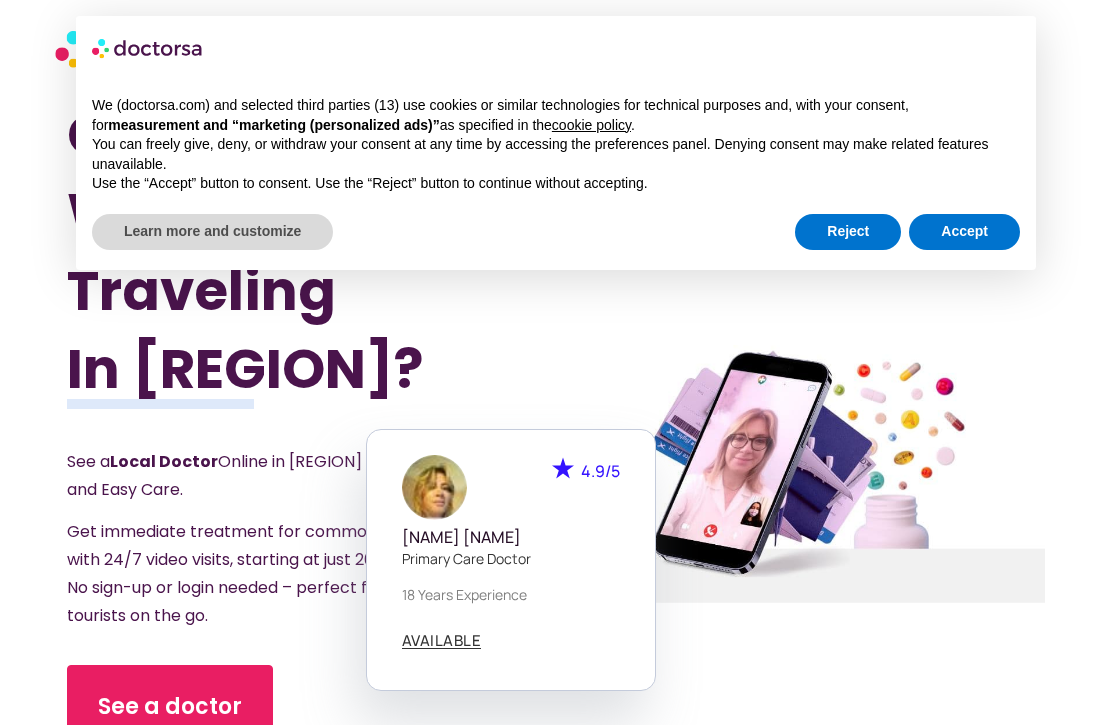 scroll, scrollTop: 0, scrollLeft: 0, axis: both 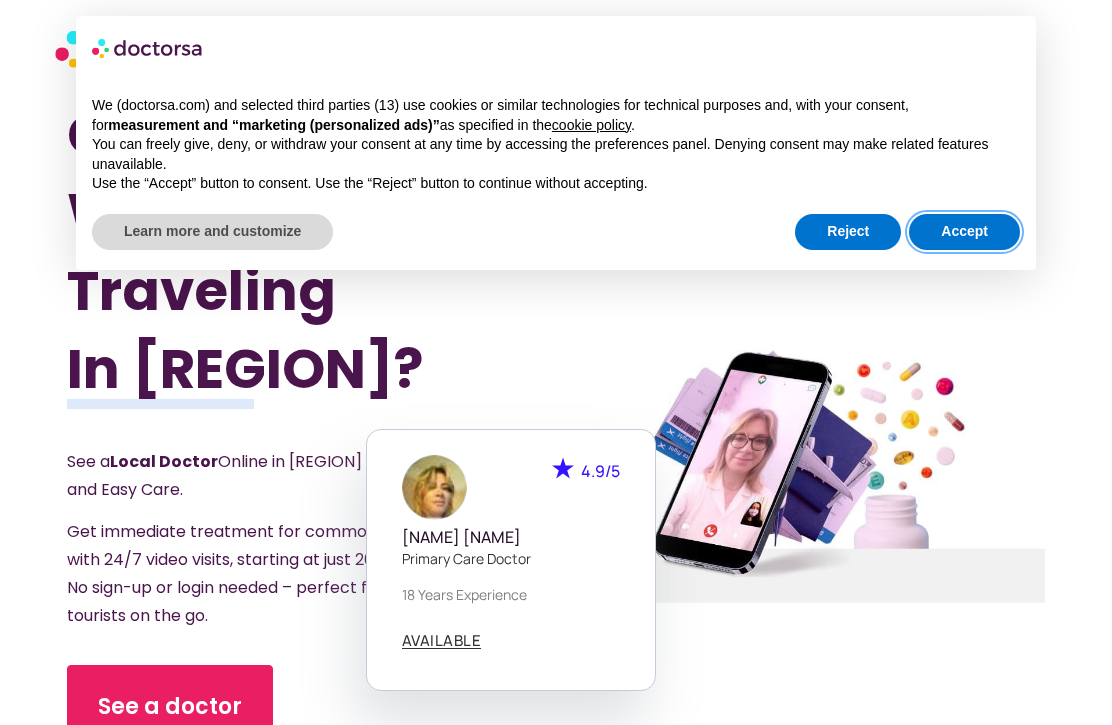 click on "Accept" at bounding box center [964, 232] 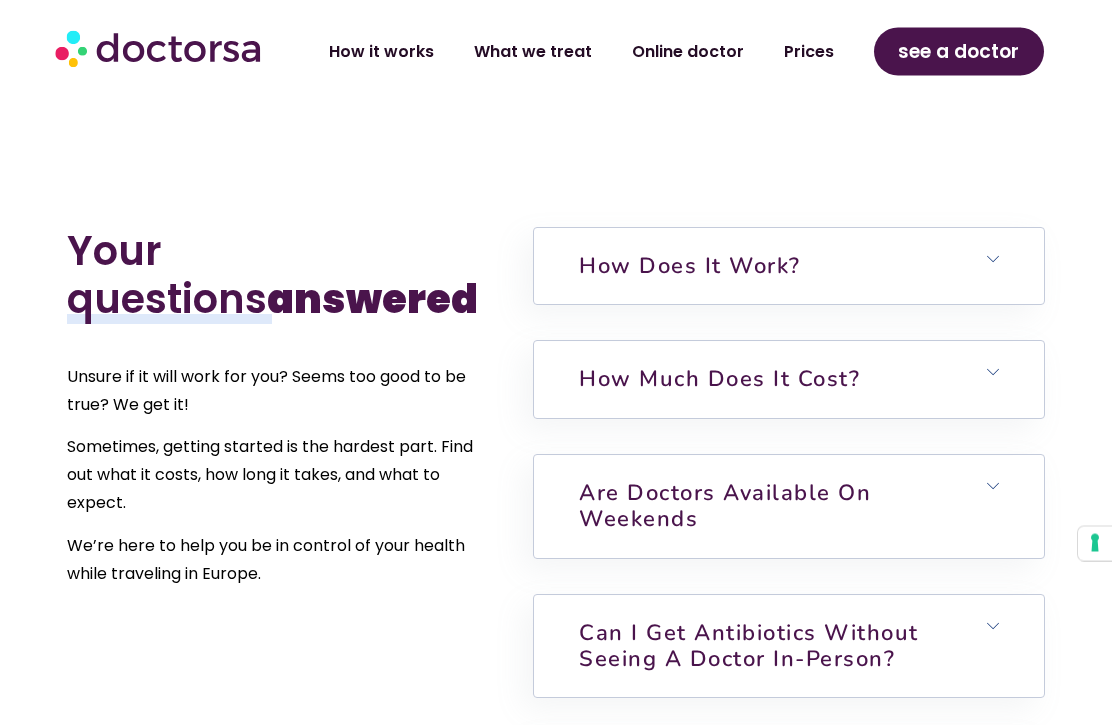 scroll, scrollTop: 4174, scrollLeft: 0, axis: vertical 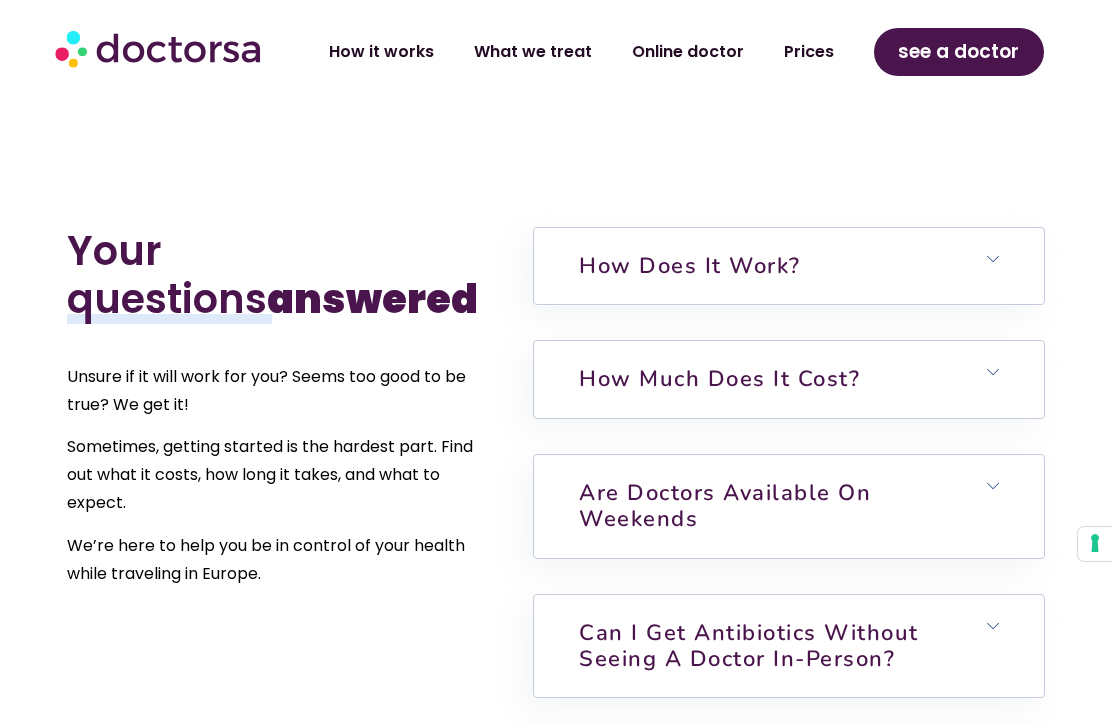click on "Are doctors available on weekends" at bounding box center [789, 506] 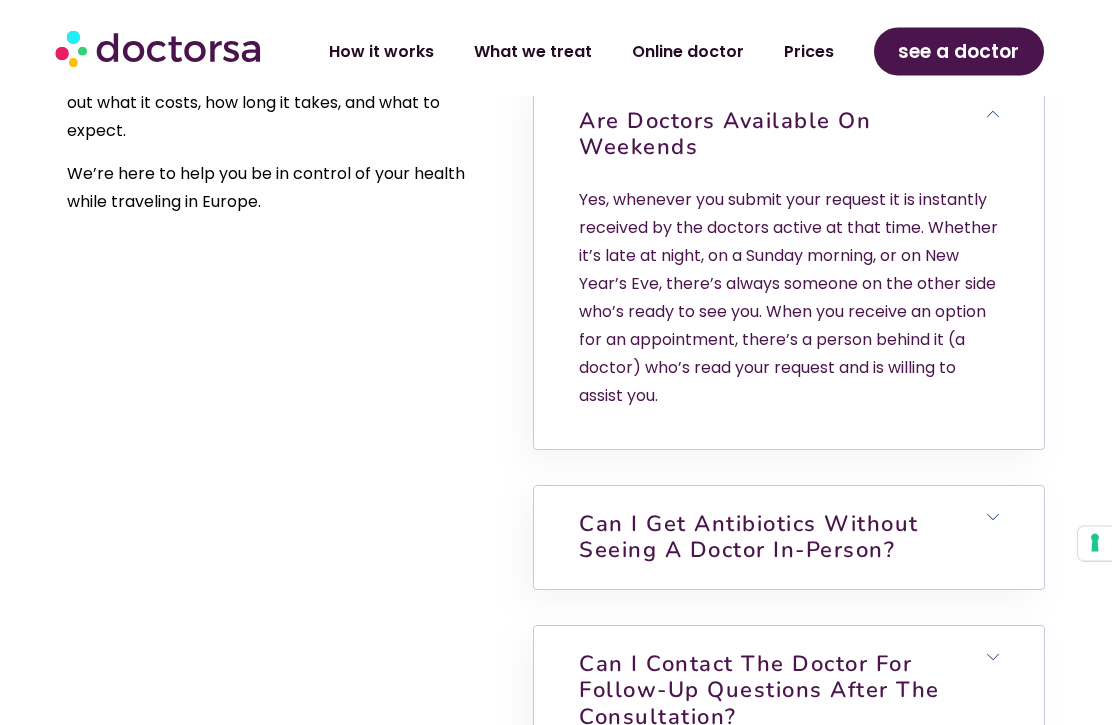 scroll, scrollTop: 4546, scrollLeft: 0, axis: vertical 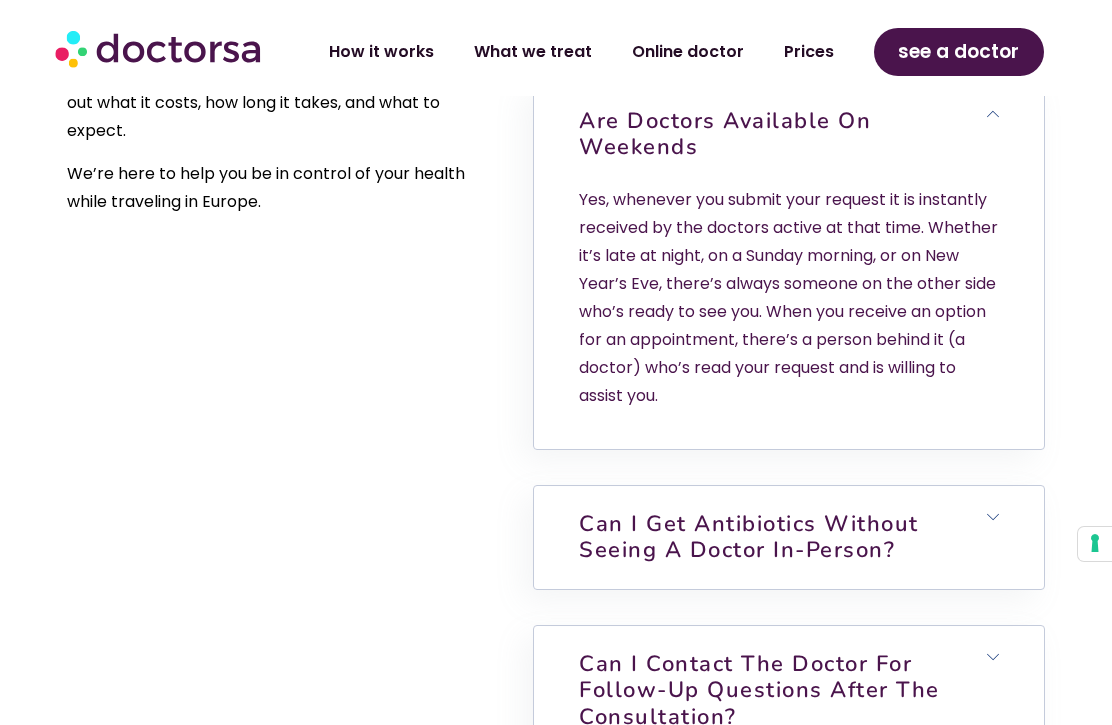 click on "Can I get antibiotics without seeing a doctor in-person?" at bounding box center [789, 537] 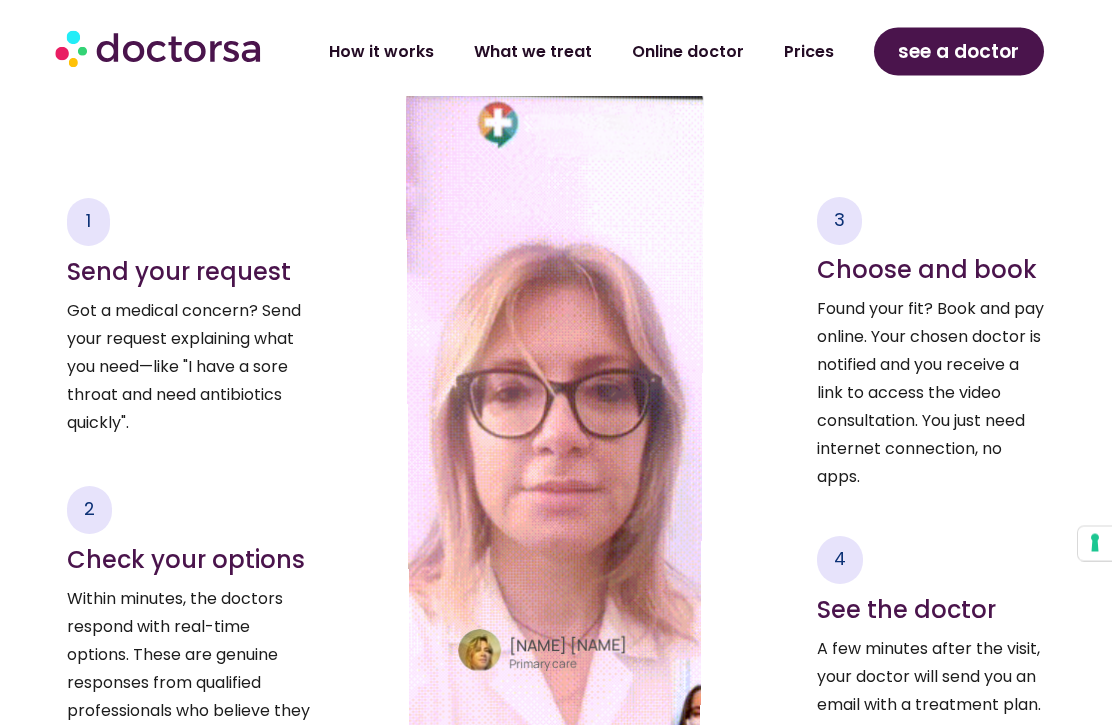 scroll, scrollTop: 2810, scrollLeft: 0, axis: vertical 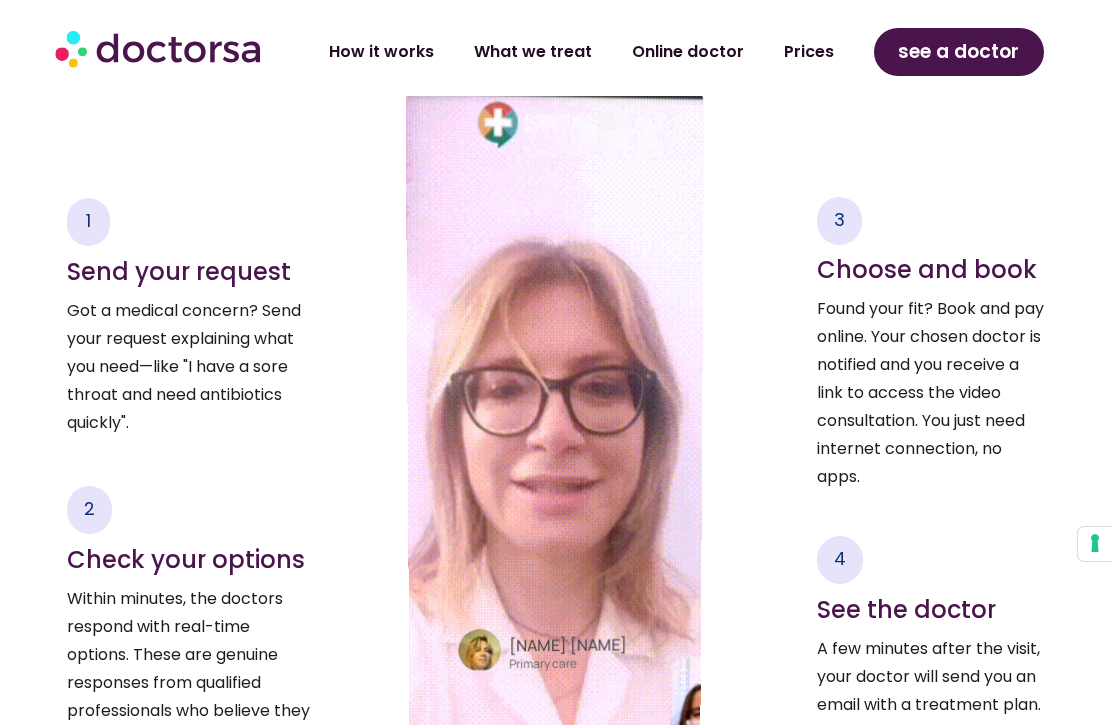 click on "Online doctor" 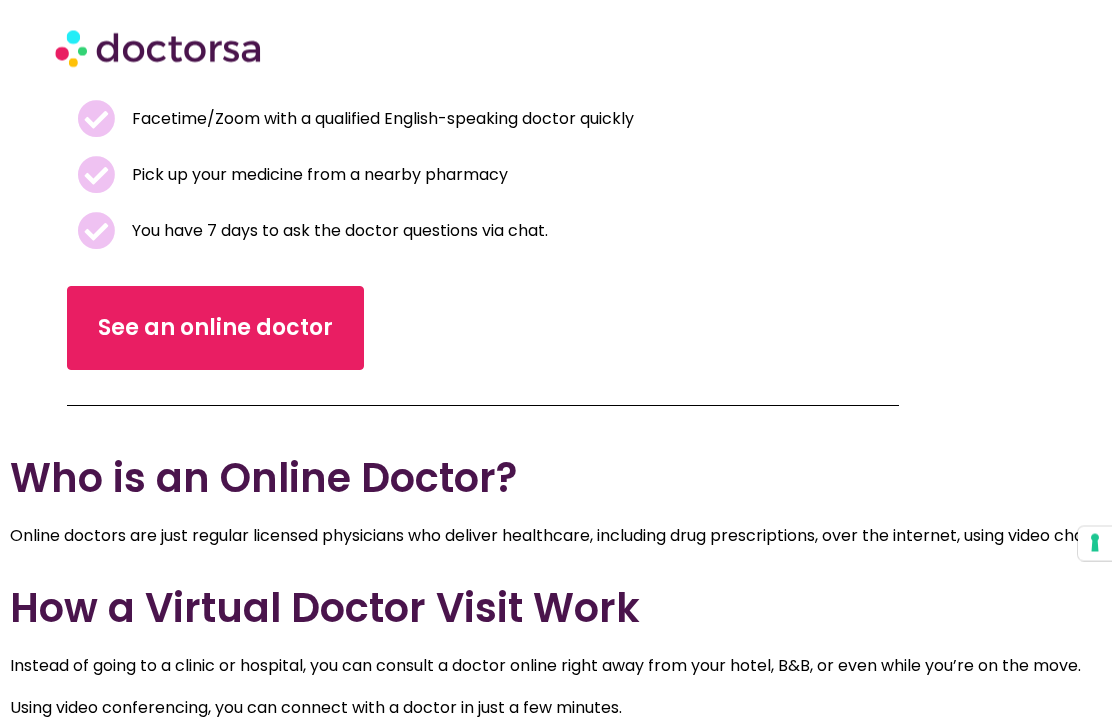 scroll, scrollTop: 505, scrollLeft: 0, axis: vertical 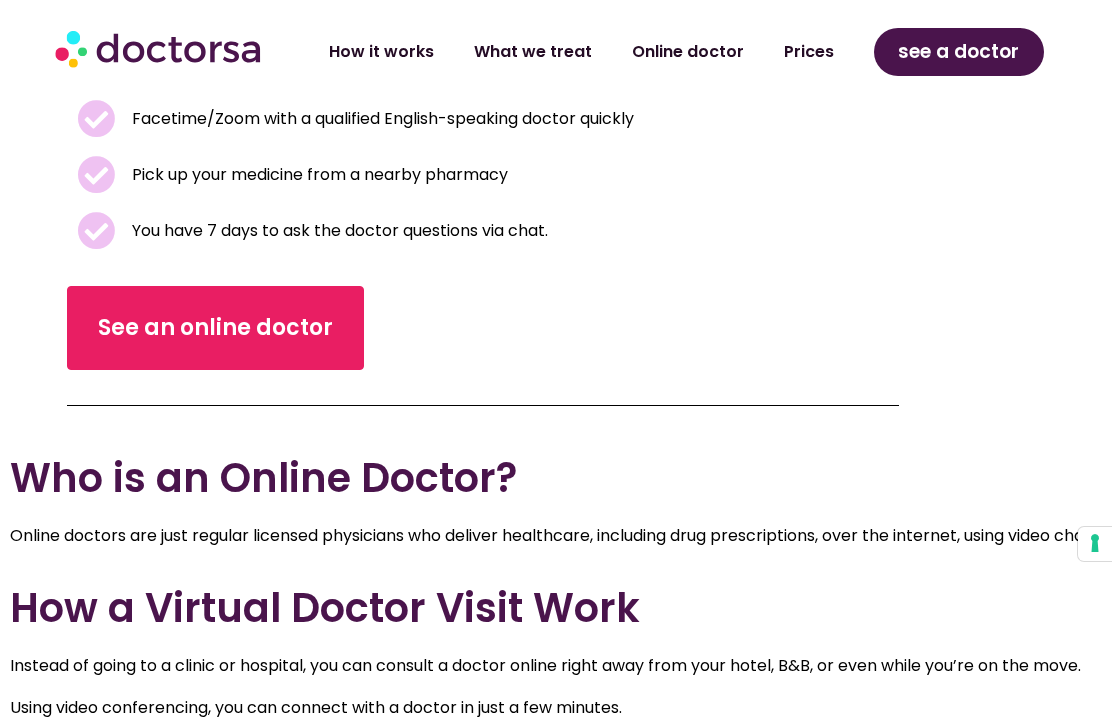 click on "See an online doctor" at bounding box center [215, 328] 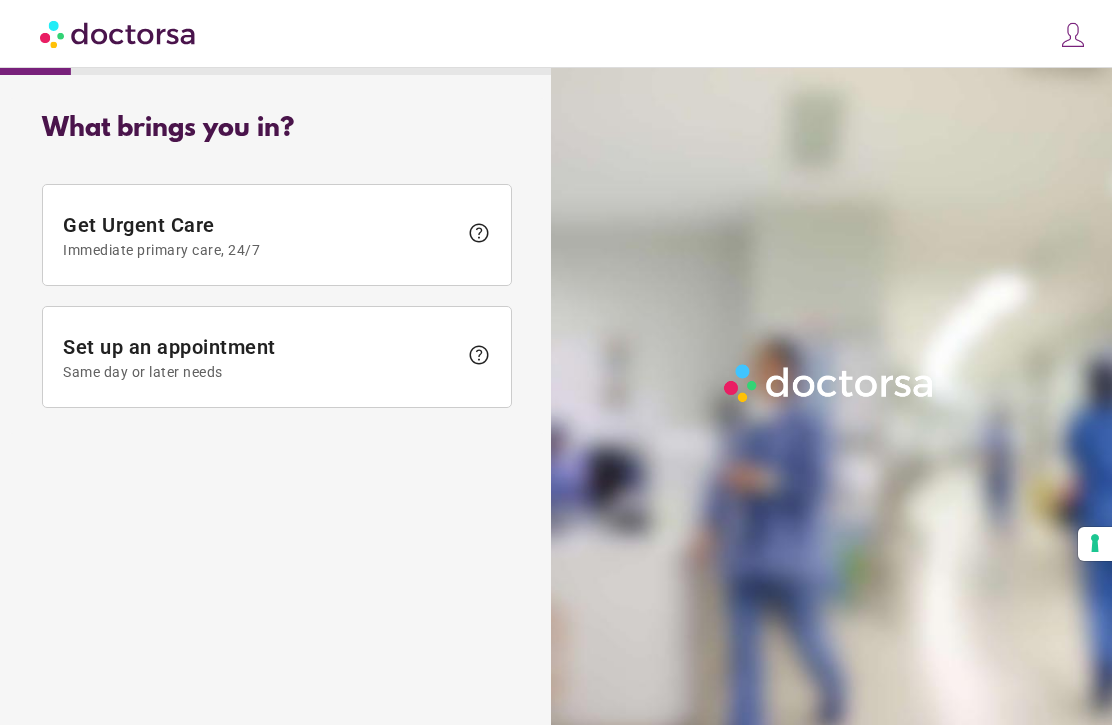 scroll, scrollTop: 0, scrollLeft: 0, axis: both 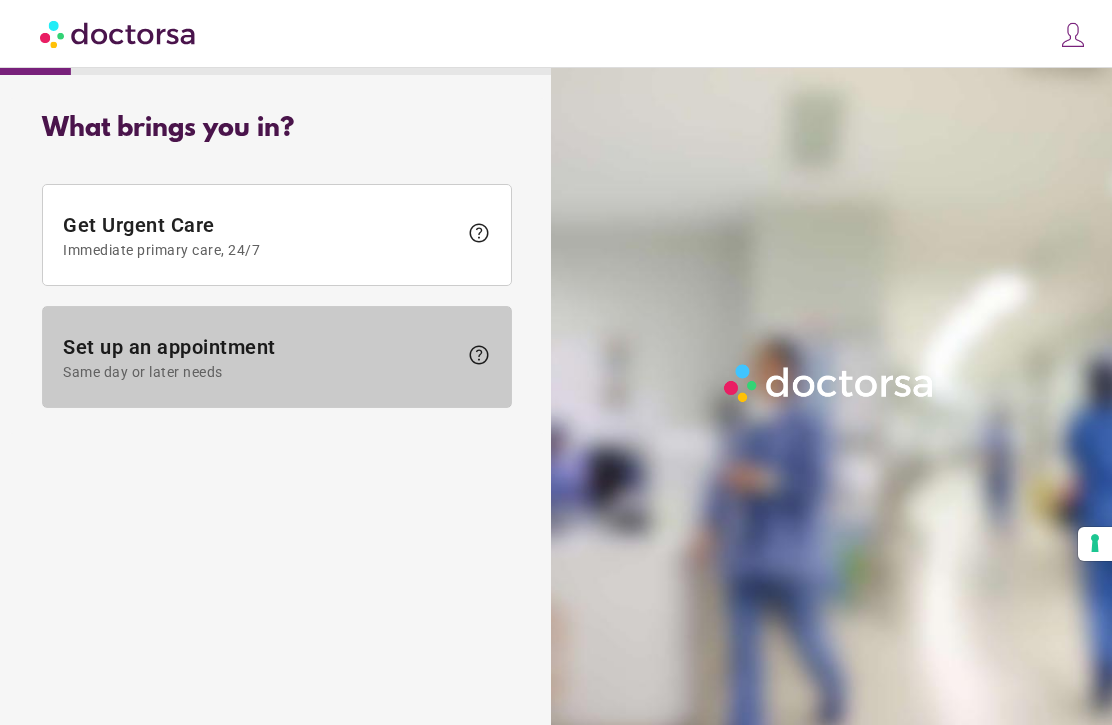 click on "Set up an appointment
Same day or later needs" at bounding box center [260, 357] 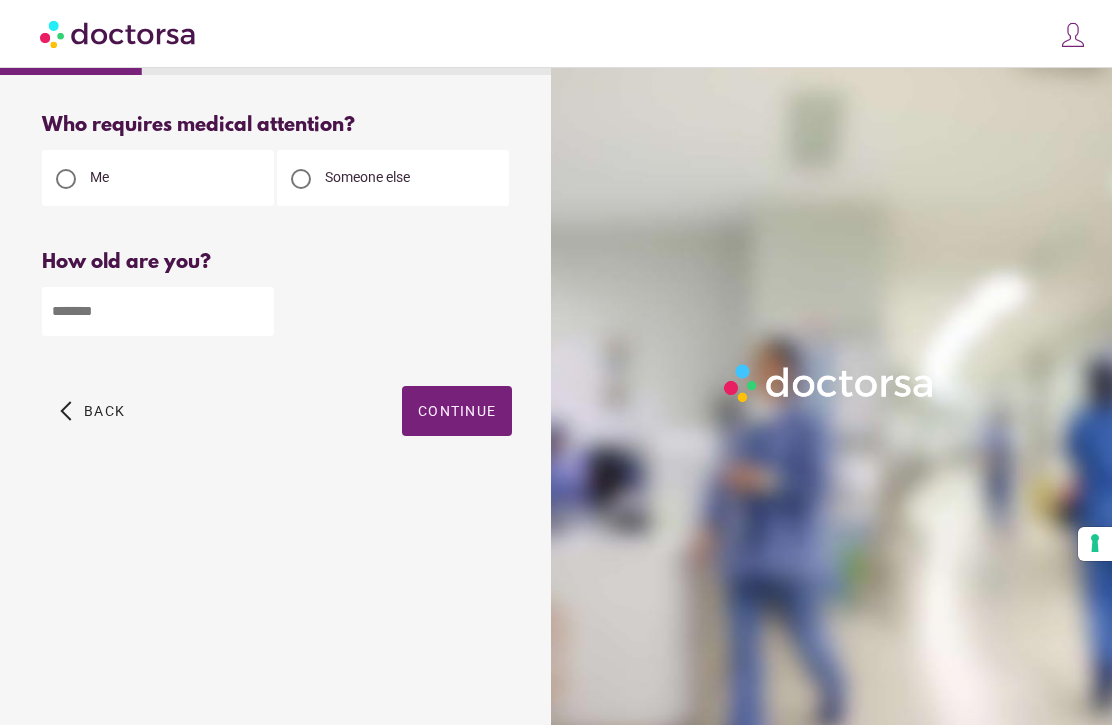 click at bounding box center [158, 311] 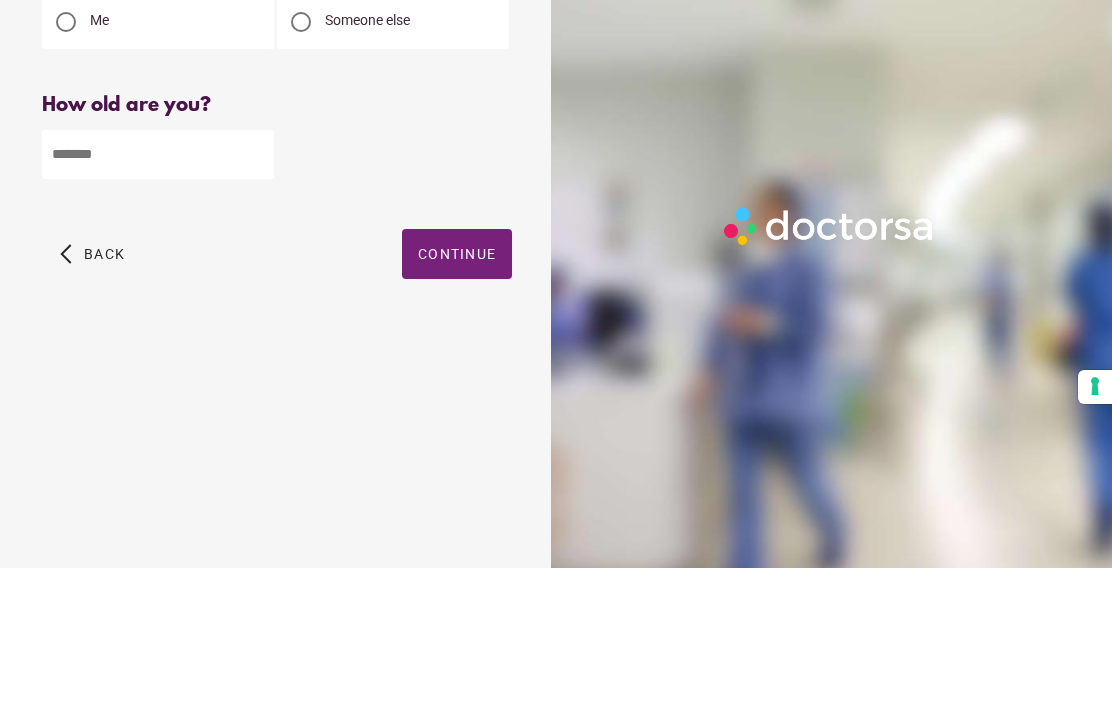 type on "**" 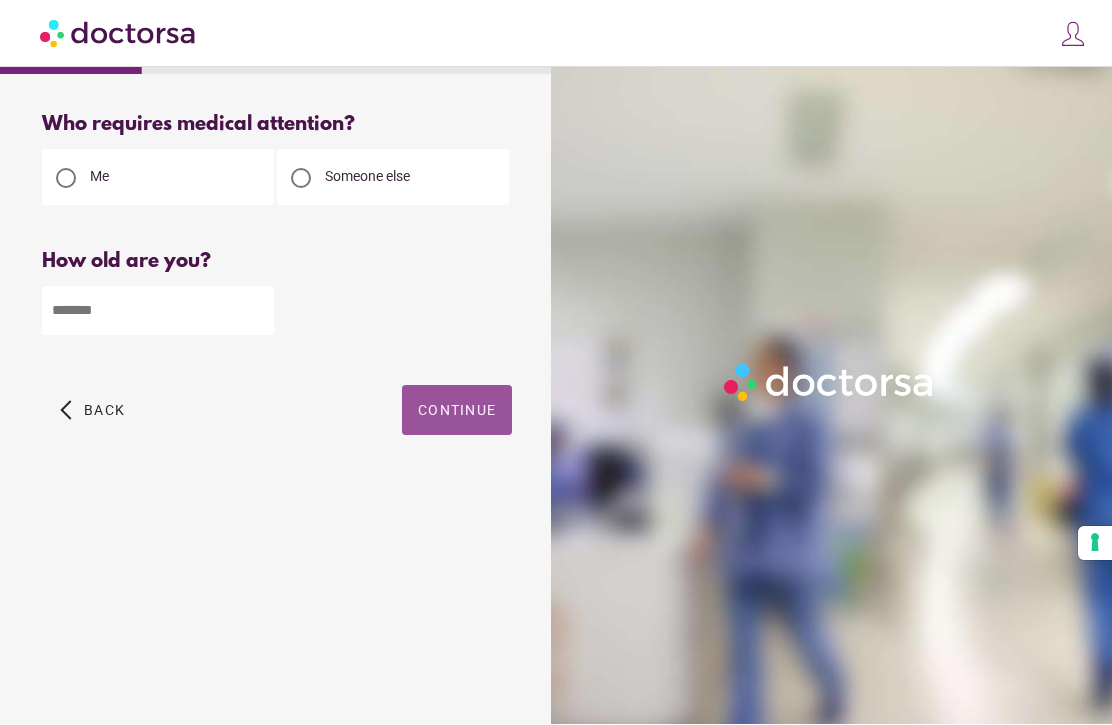 click on "Continue" at bounding box center [457, 411] 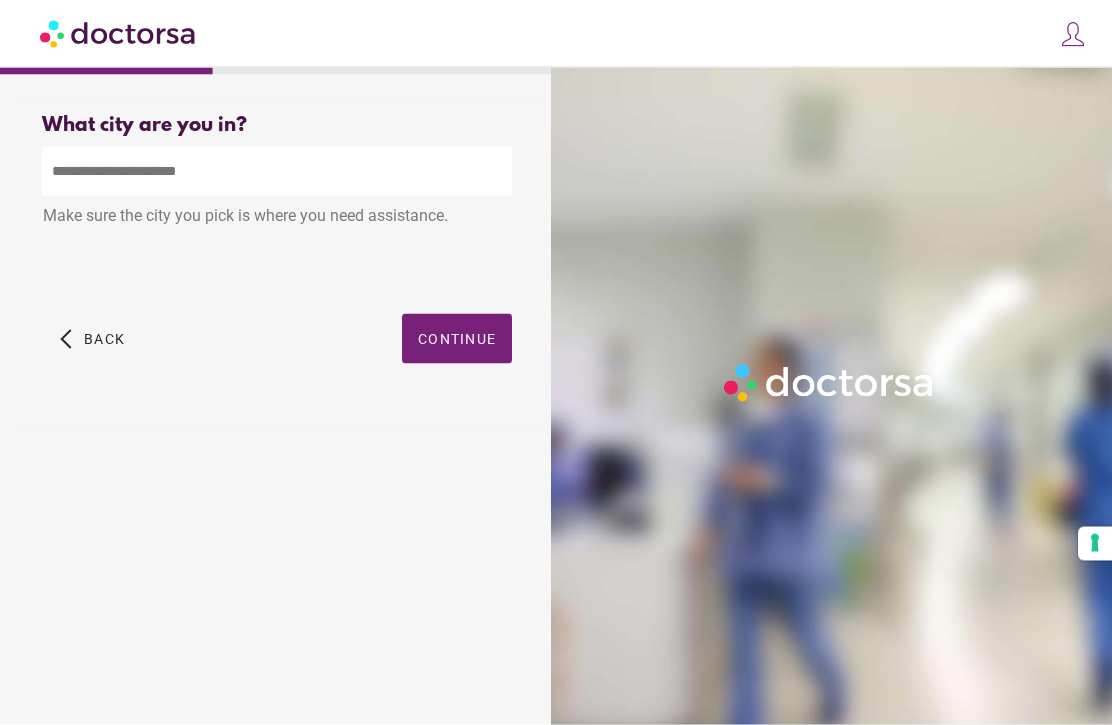 scroll, scrollTop: 0, scrollLeft: 0, axis: both 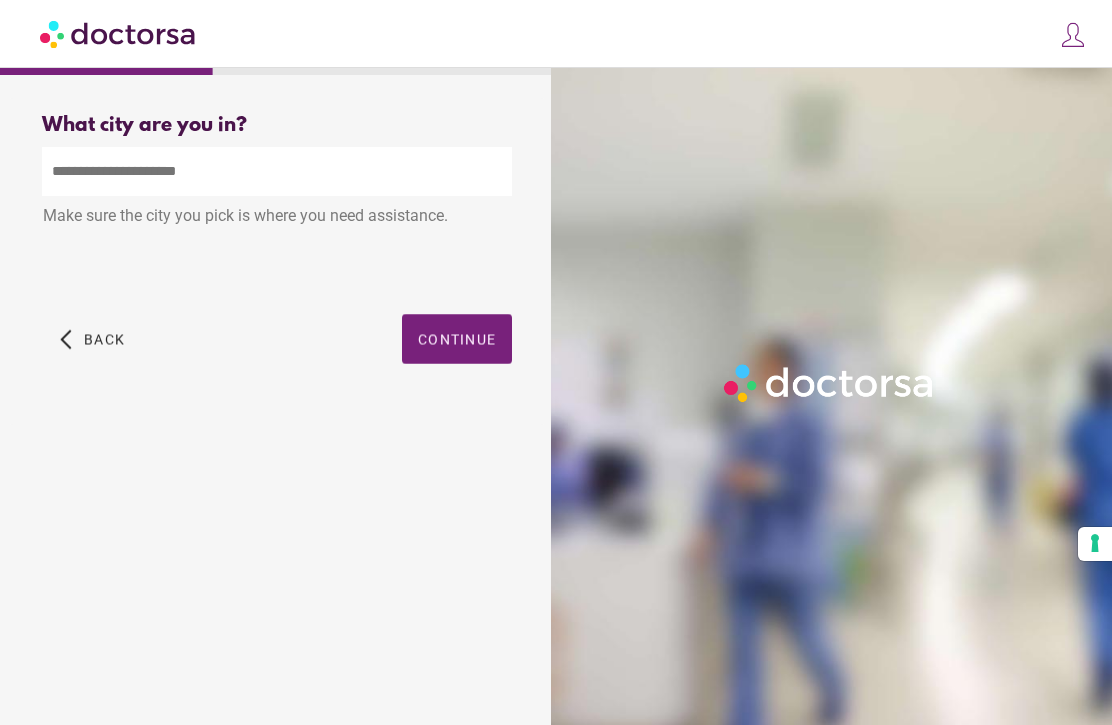 click at bounding box center (277, 171) 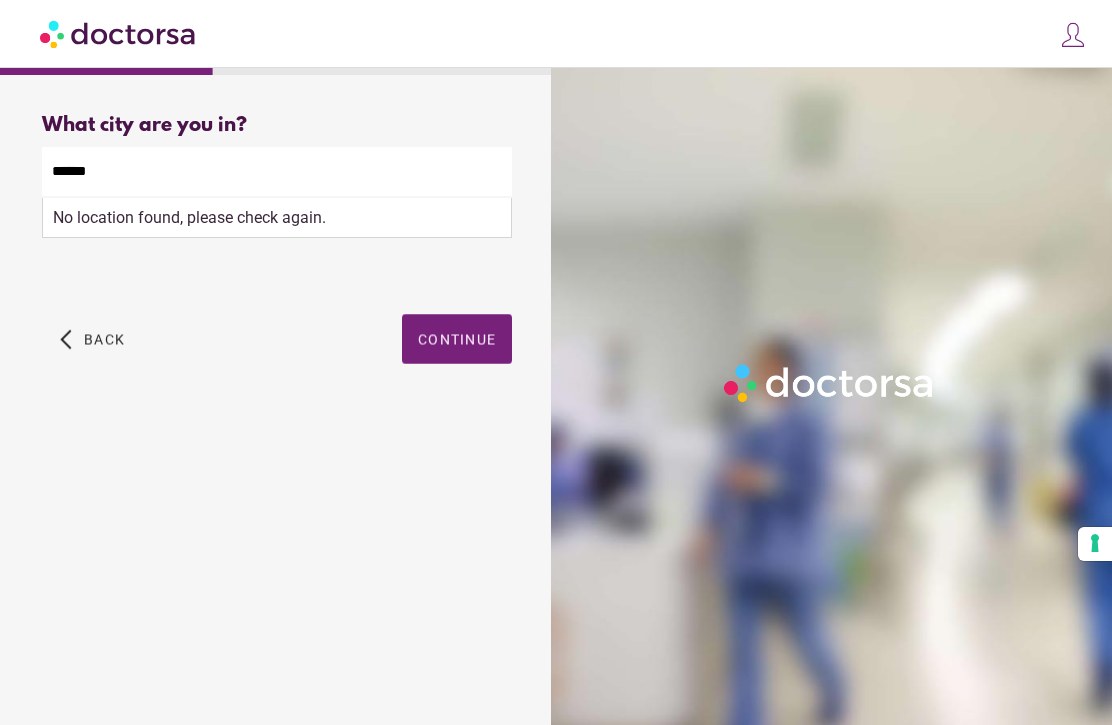 click on "******" at bounding box center (277, 171) 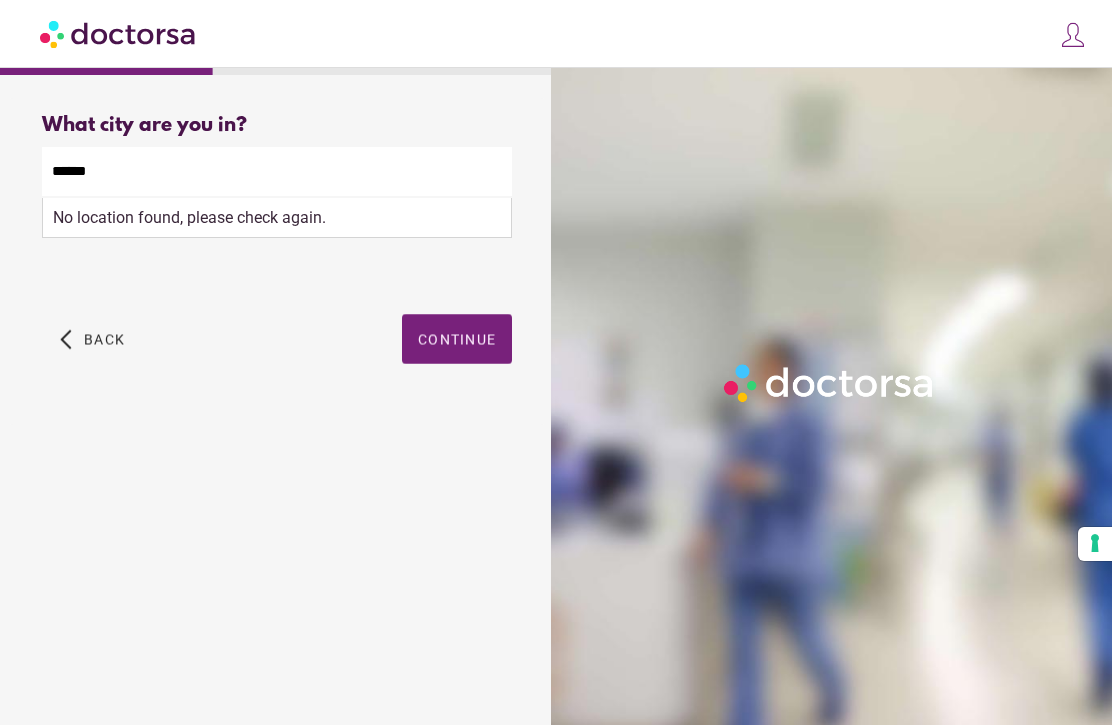 click on "******" at bounding box center [277, 171] 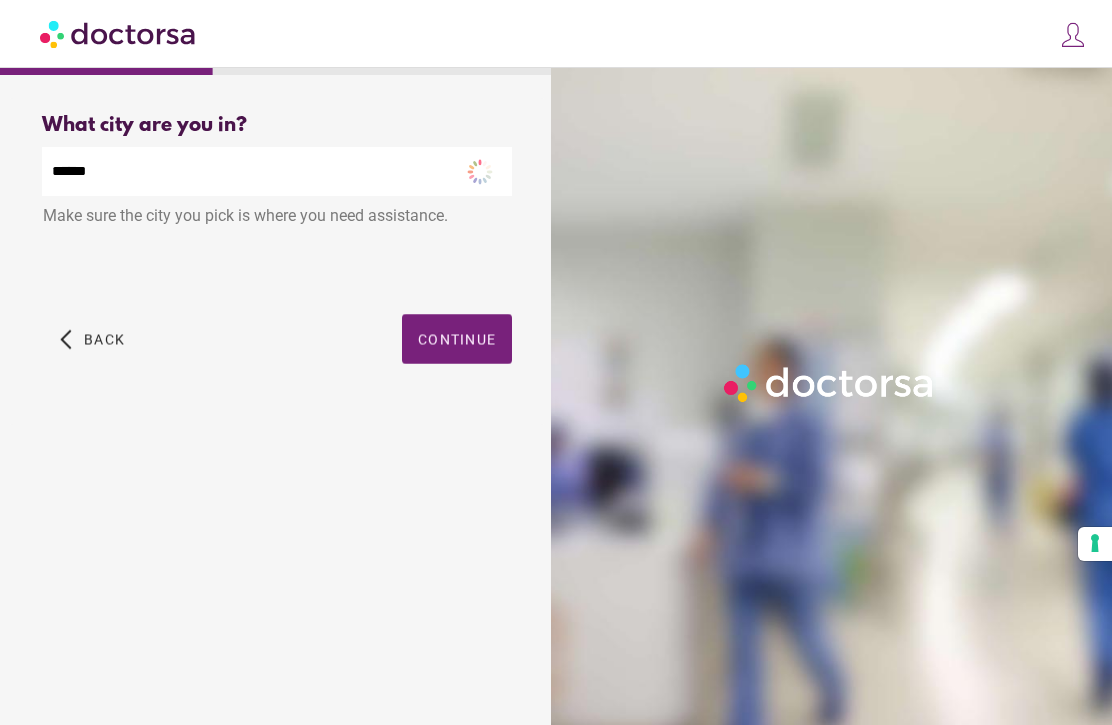 click on "******" at bounding box center [277, 171] 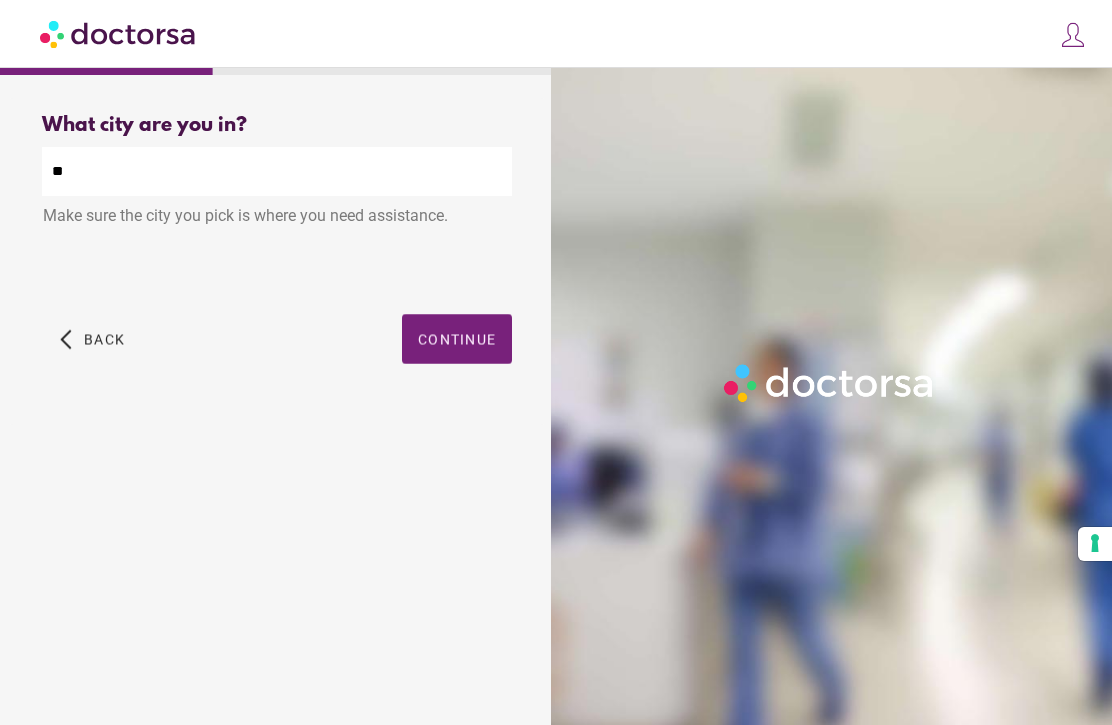 type on "*" 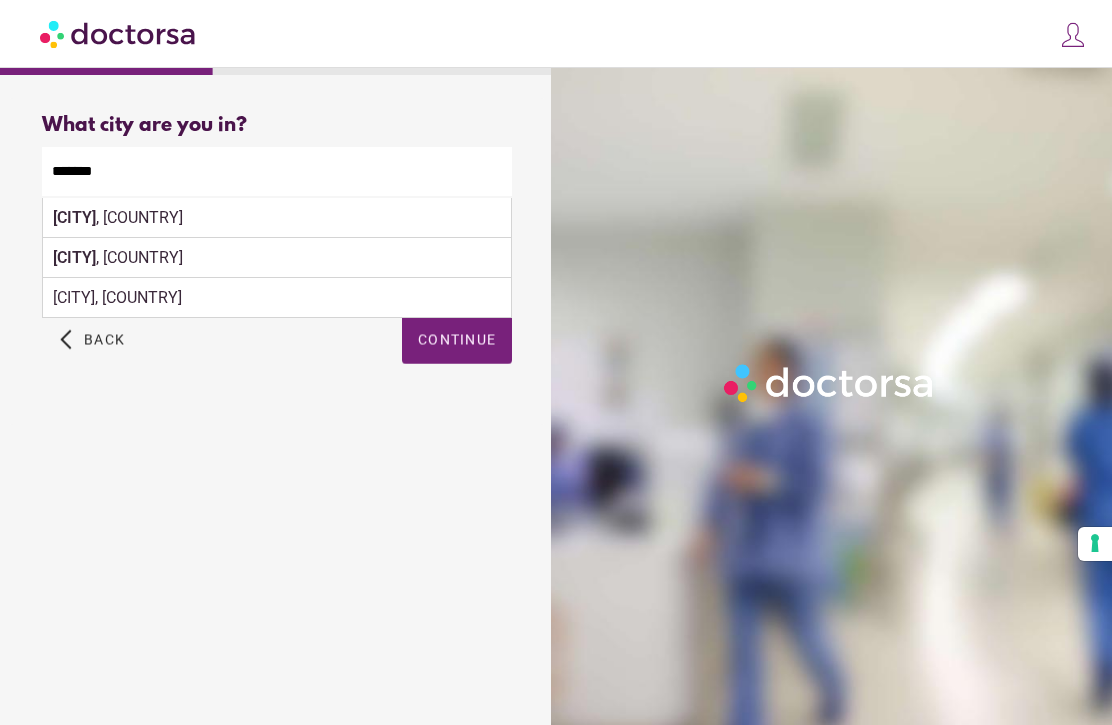 click on "Peniche , Portugal" at bounding box center [277, 218] 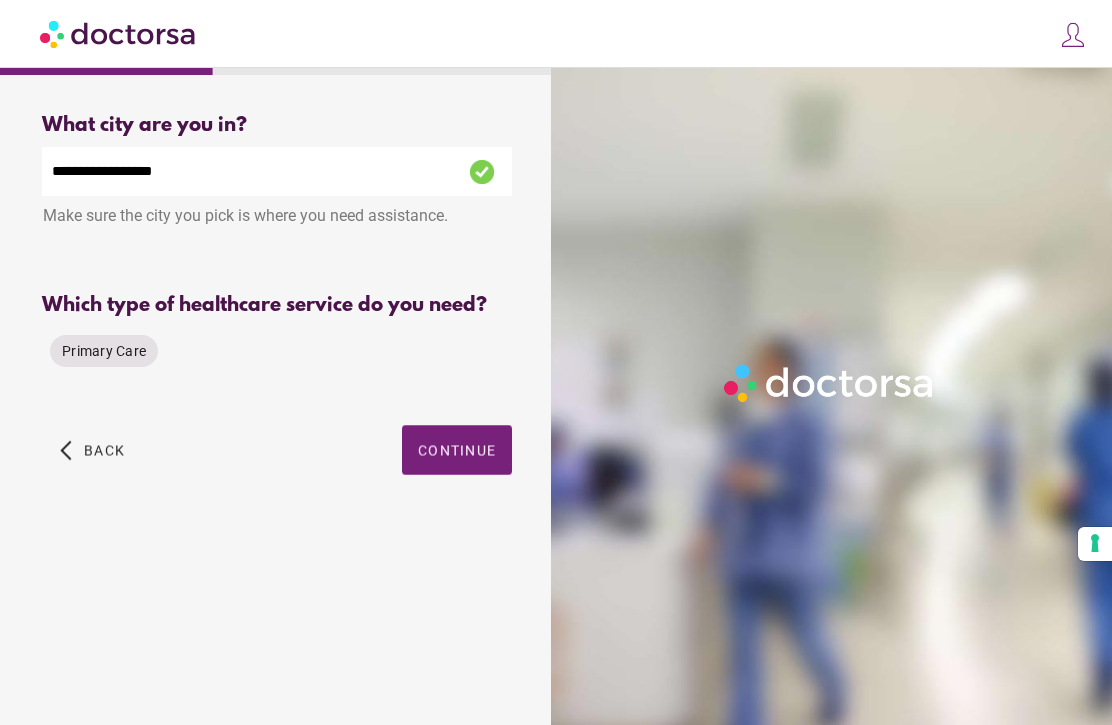 click on "Primary Care" at bounding box center (104, 351) 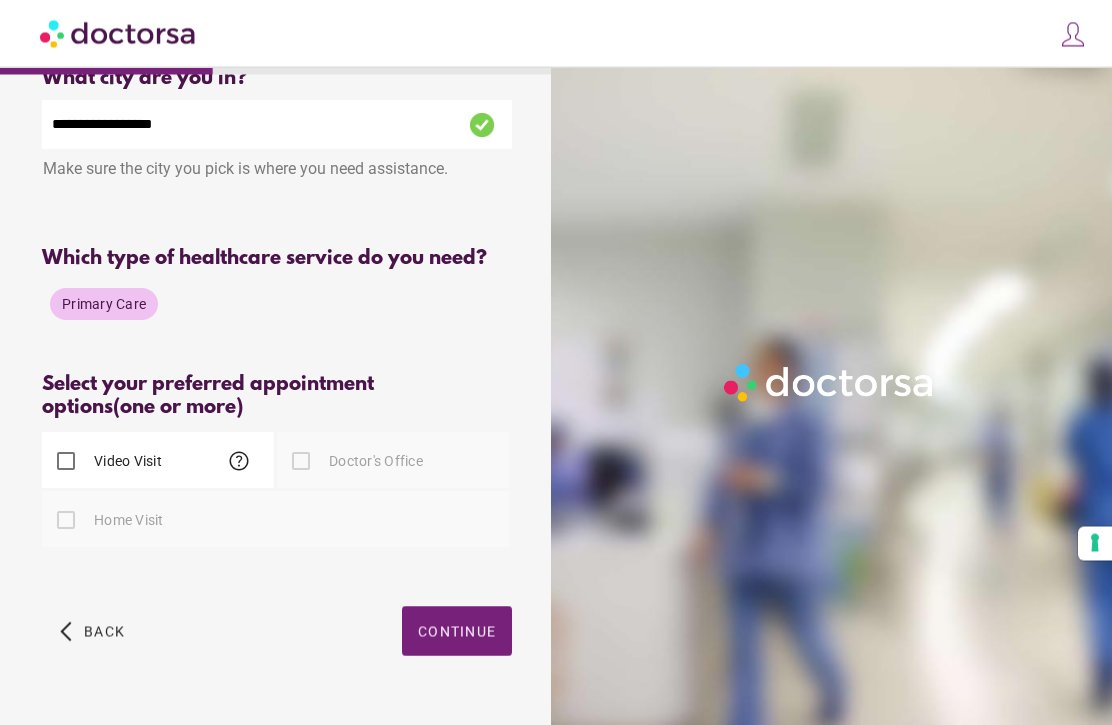 scroll, scrollTop: 46, scrollLeft: 0, axis: vertical 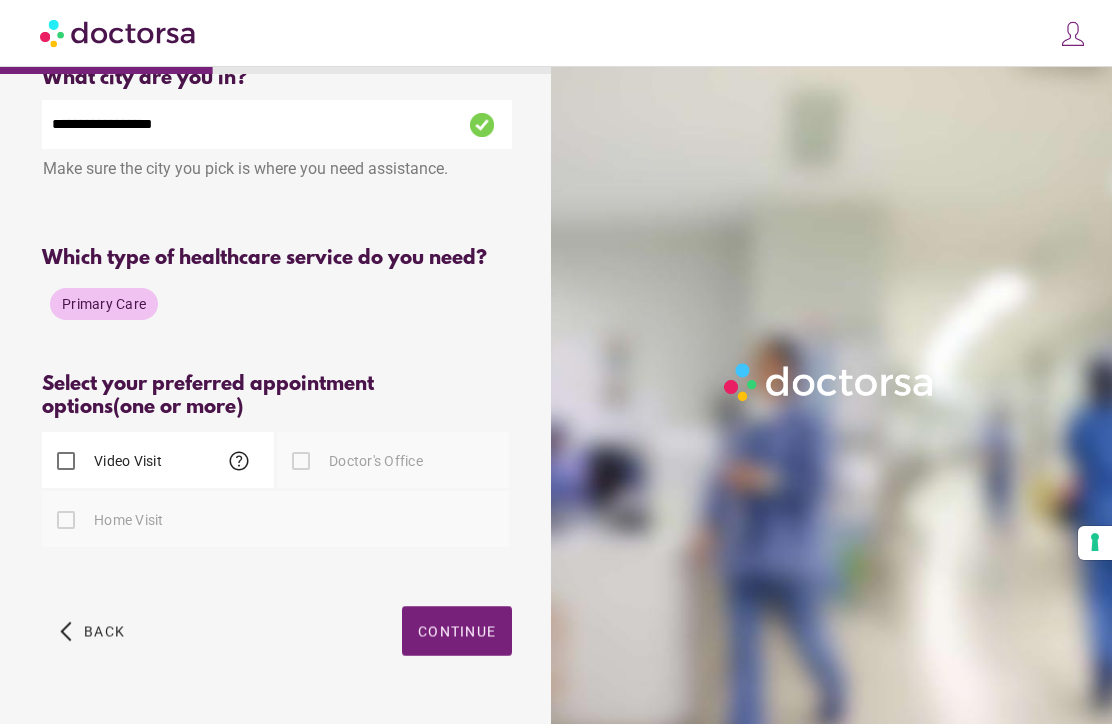 click on "Continue" at bounding box center [457, 632] 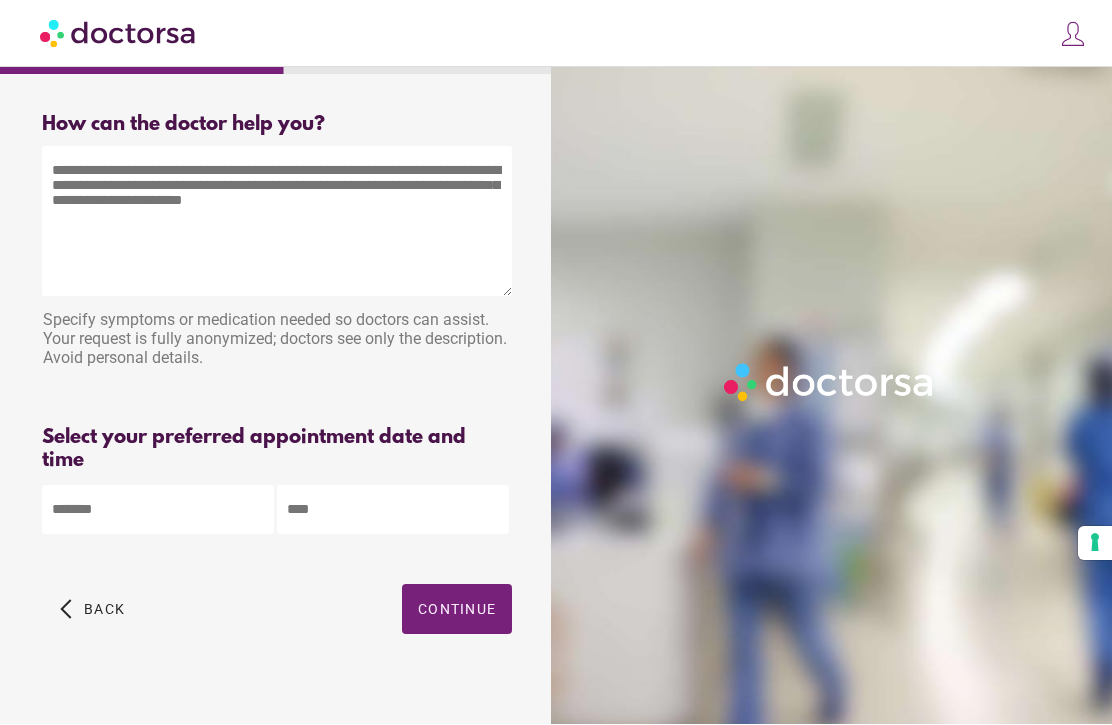 click at bounding box center [277, 222] 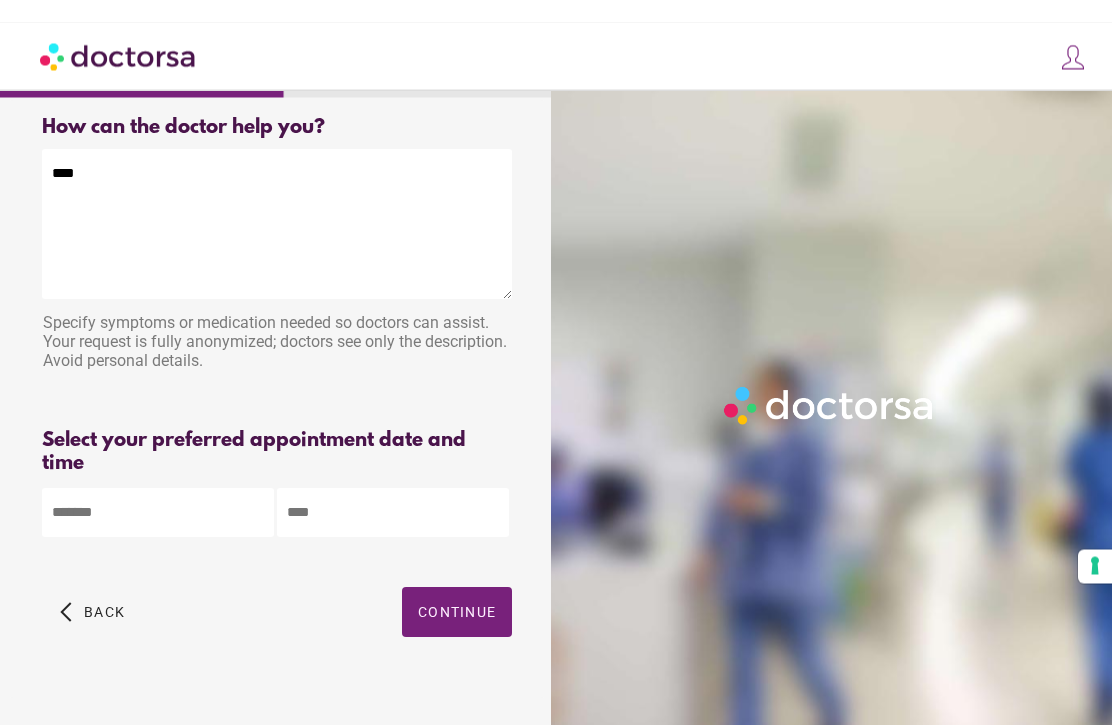 scroll, scrollTop: 23, scrollLeft: 0, axis: vertical 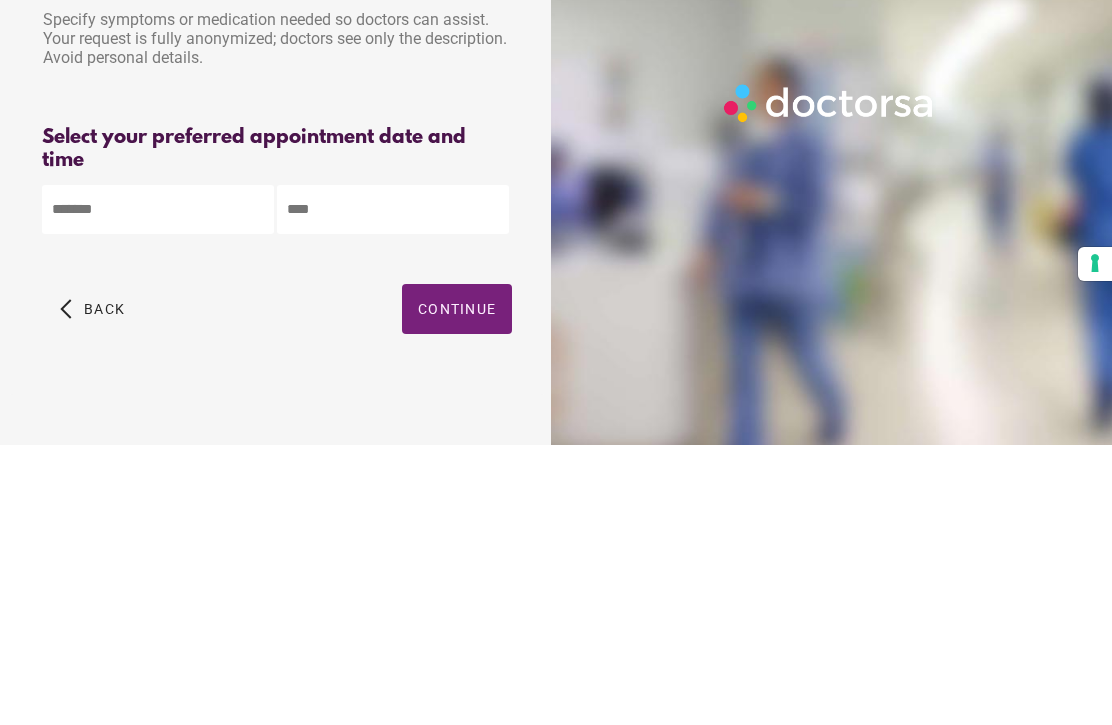 type on "****" 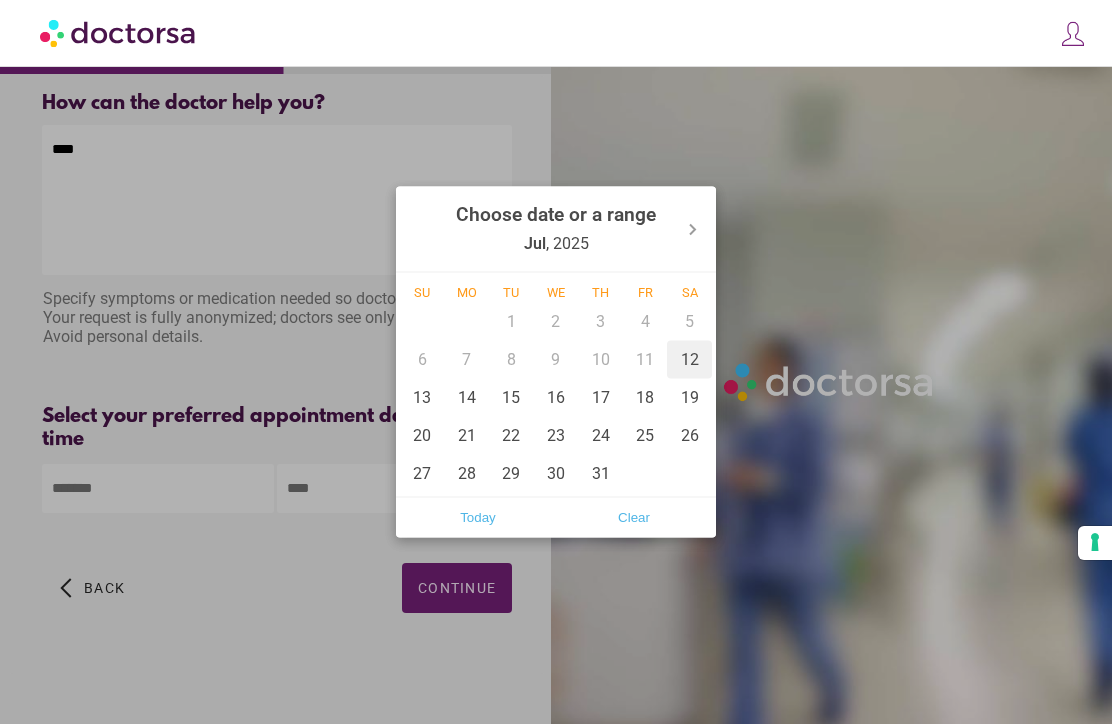 click on "12" at bounding box center [689, 360] 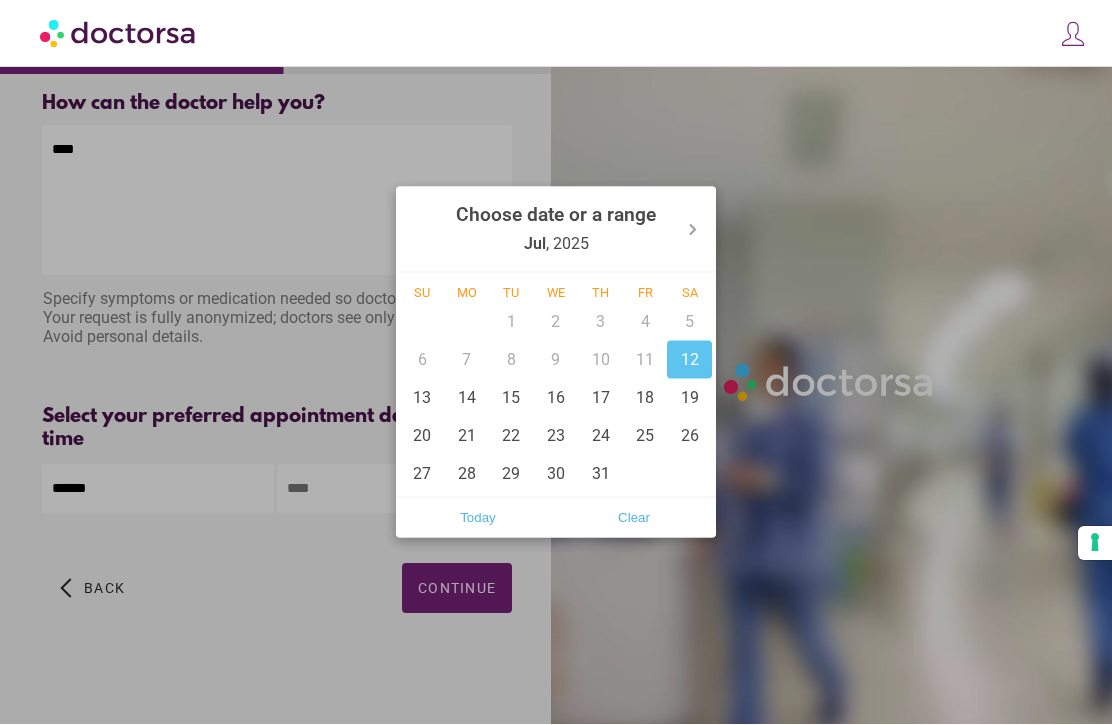 click on "Today" at bounding box center [478, 518] 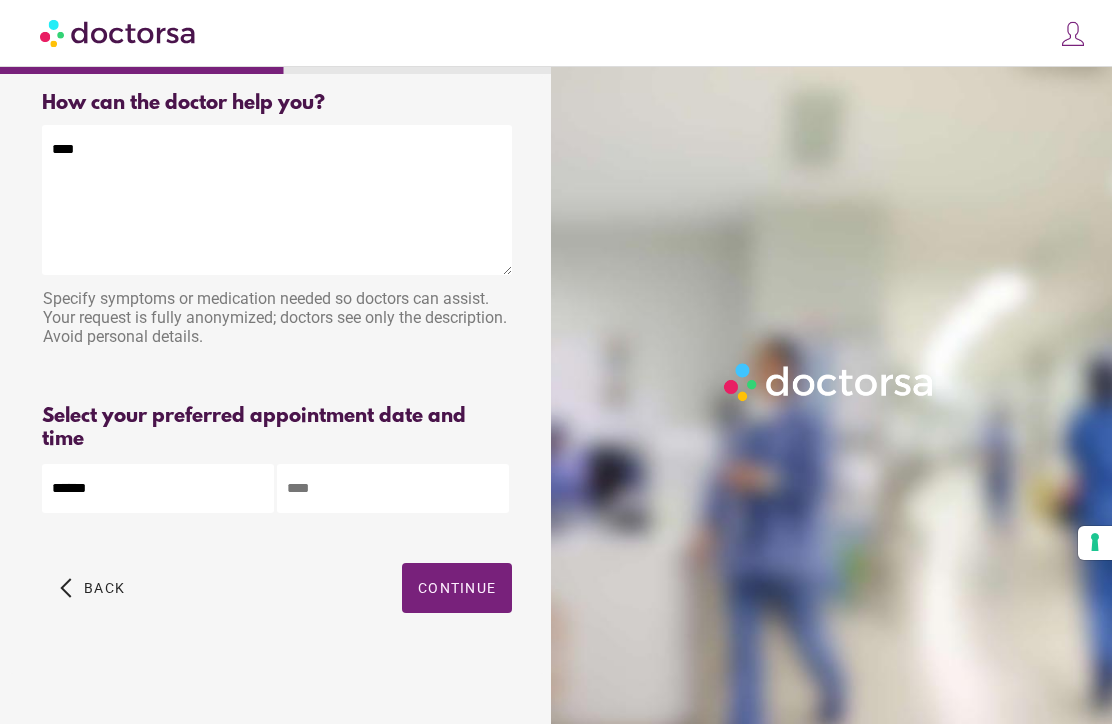 click at bounding box center (393, 489) 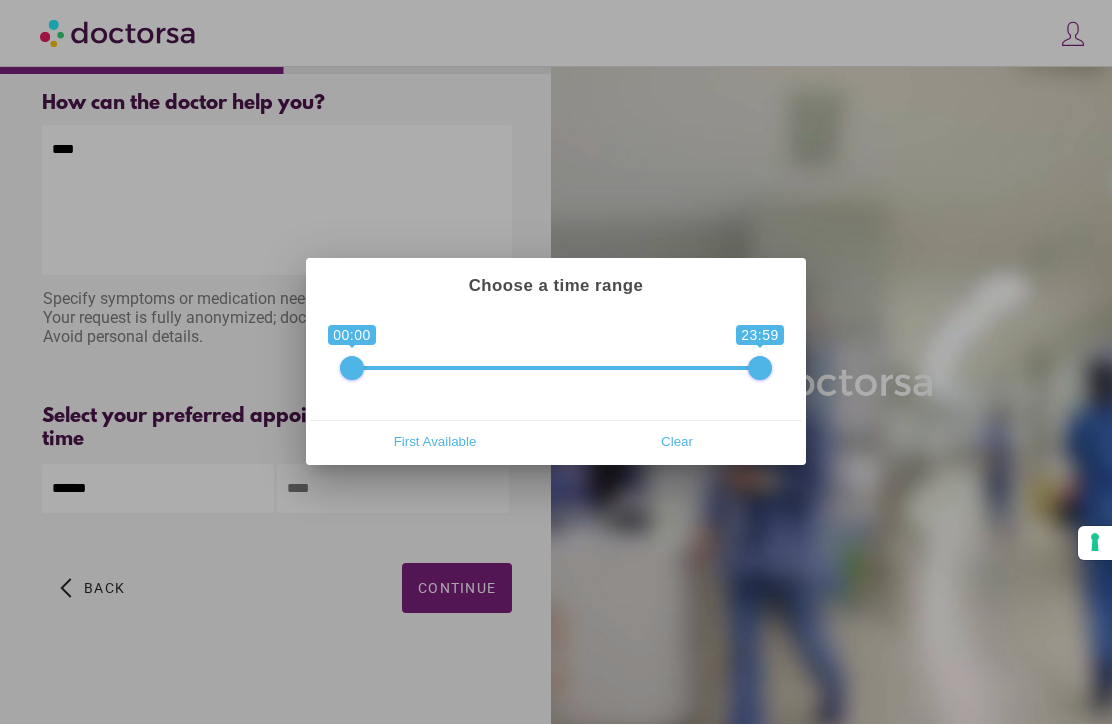 click on "First Available" at bounding box center (435, 442) 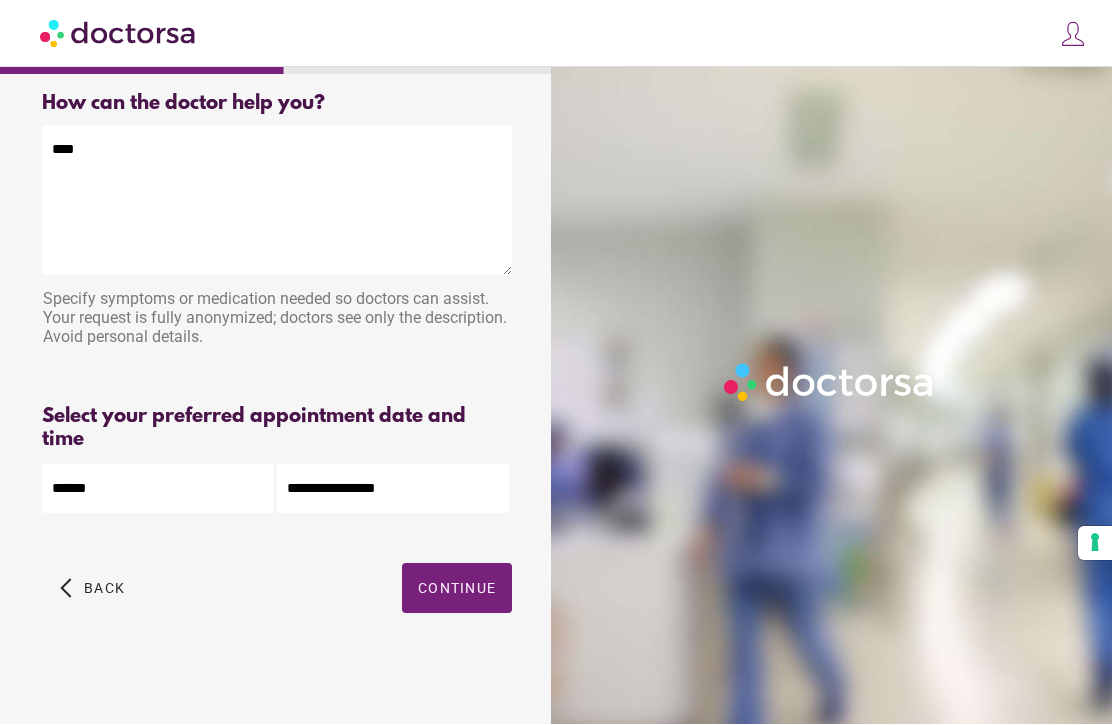 click on "****" at bounding box center [277, 201] 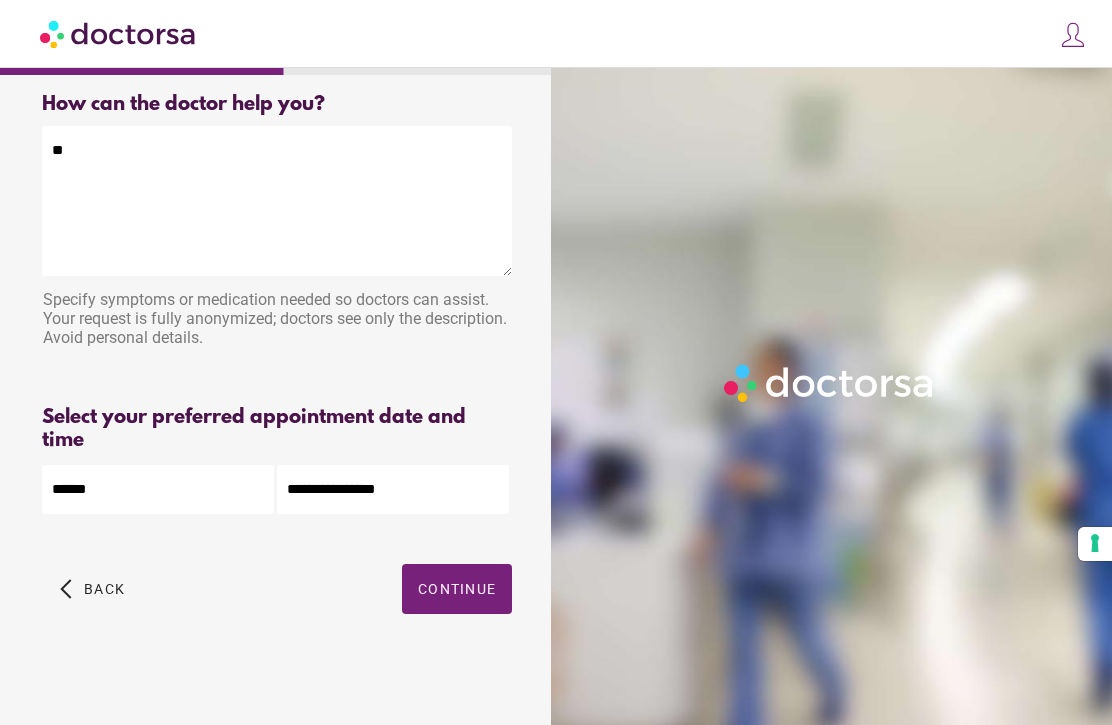 type on "*" 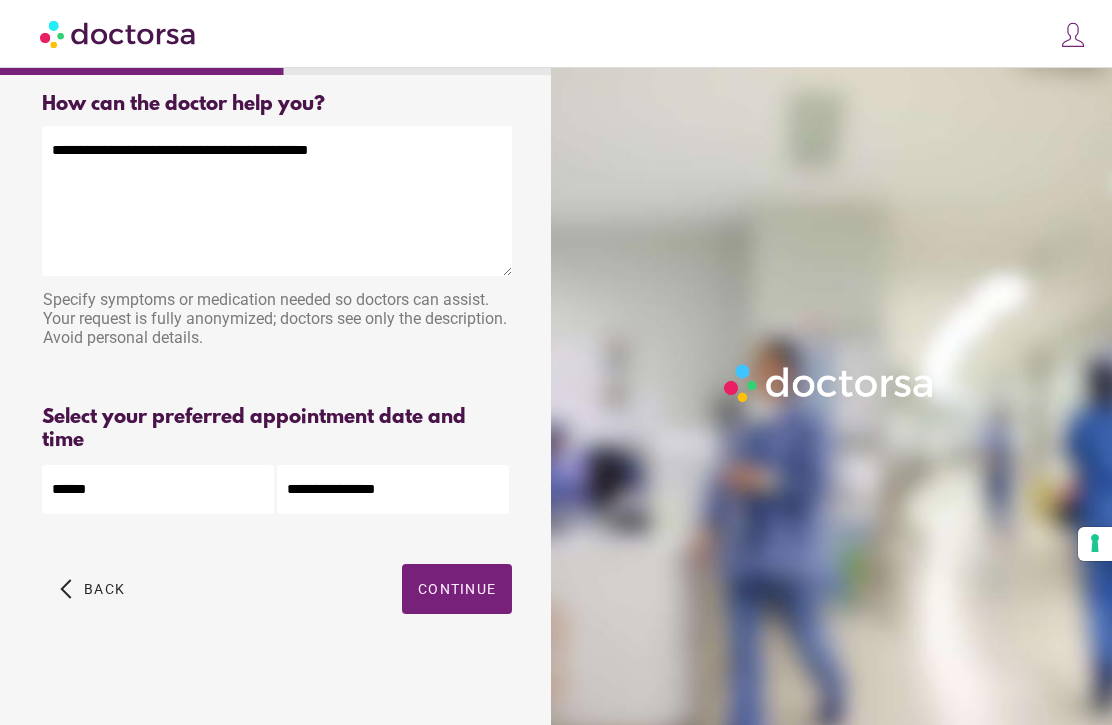 click on "**********" at bounding box center (277, 201) 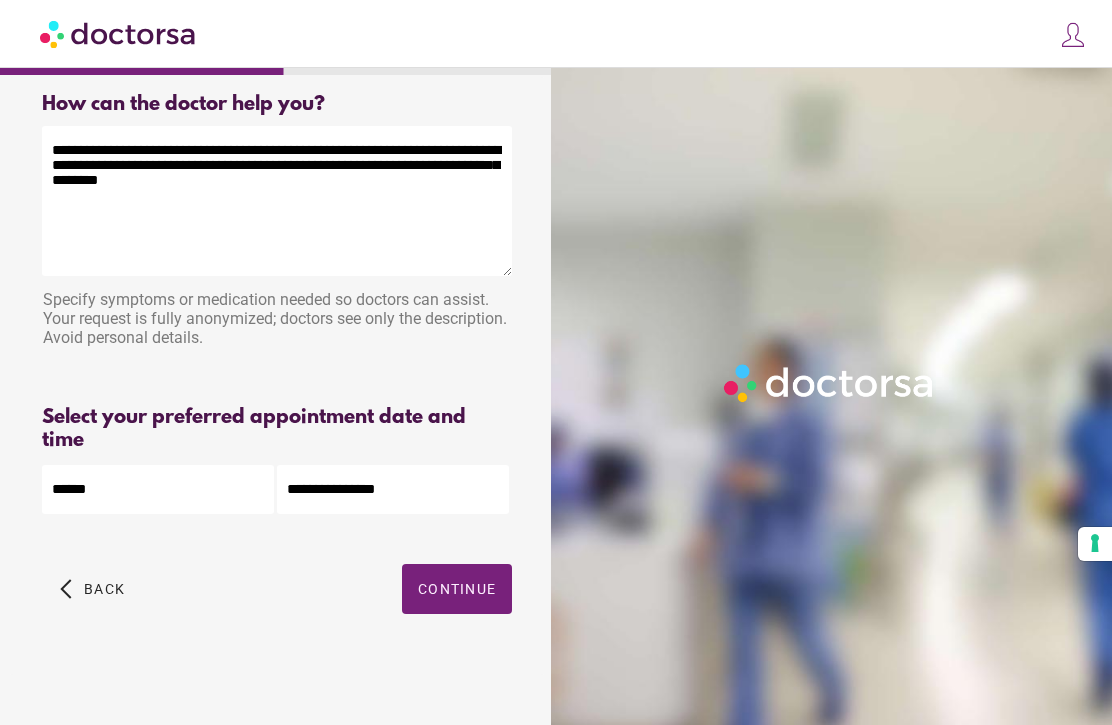 click on "**********" at bounding box center [277, 201] 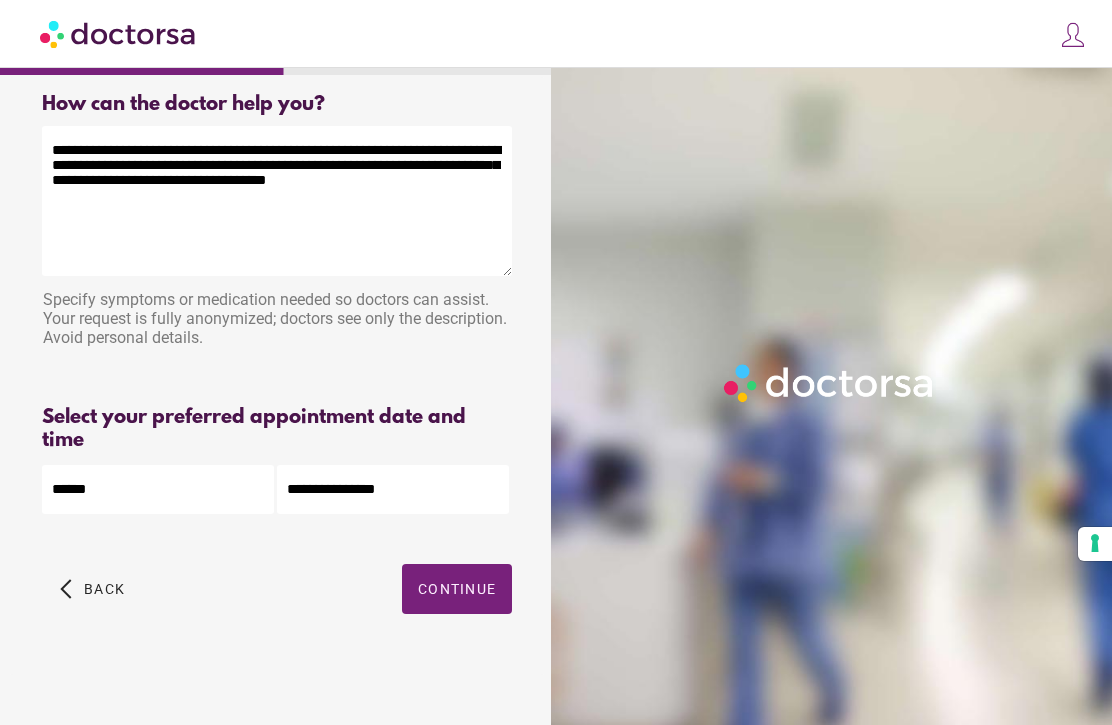 type on "**********" 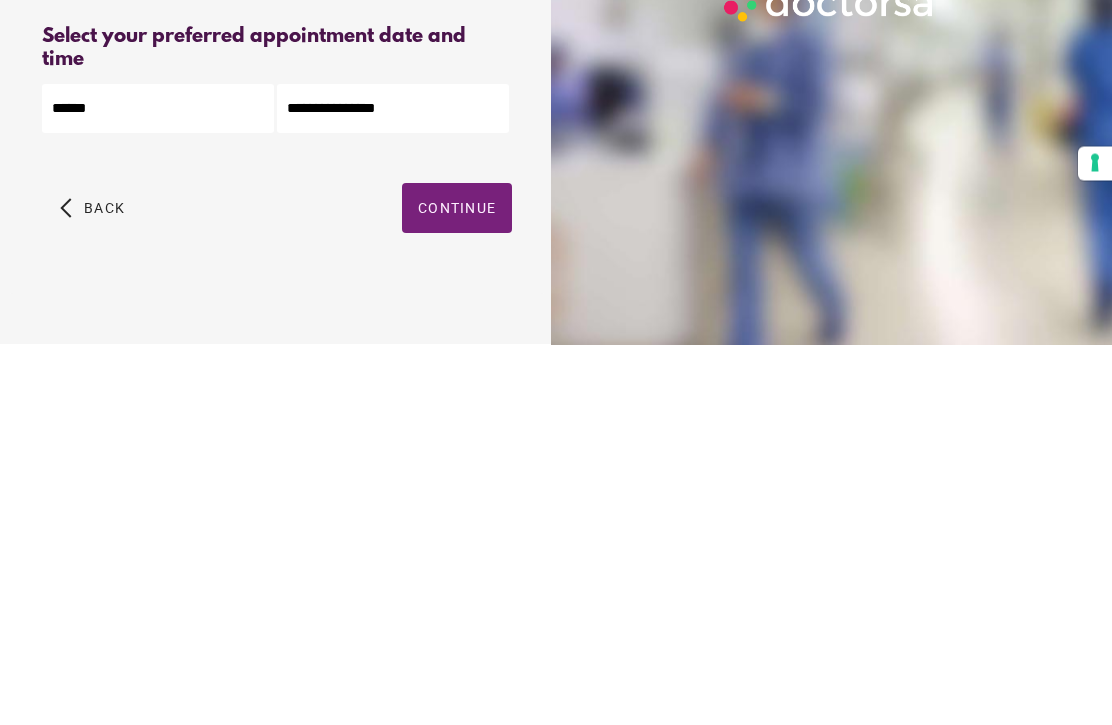 click on "Continue" at bounding box center [457, 589] 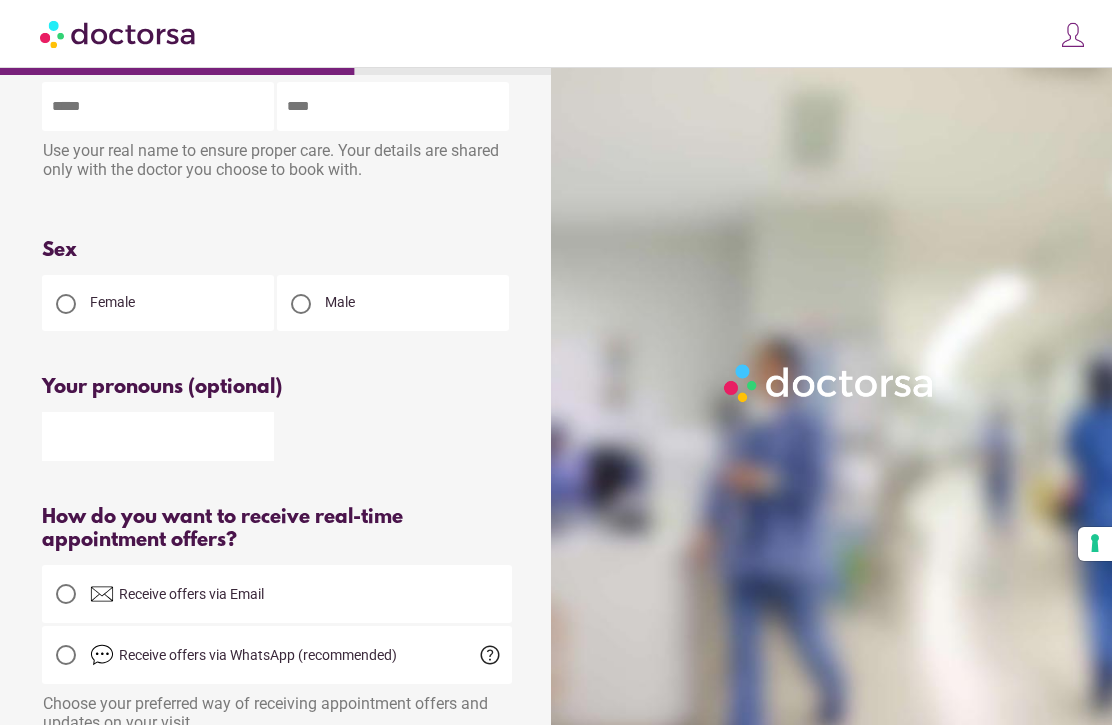 click at bounding box center (158, 106) 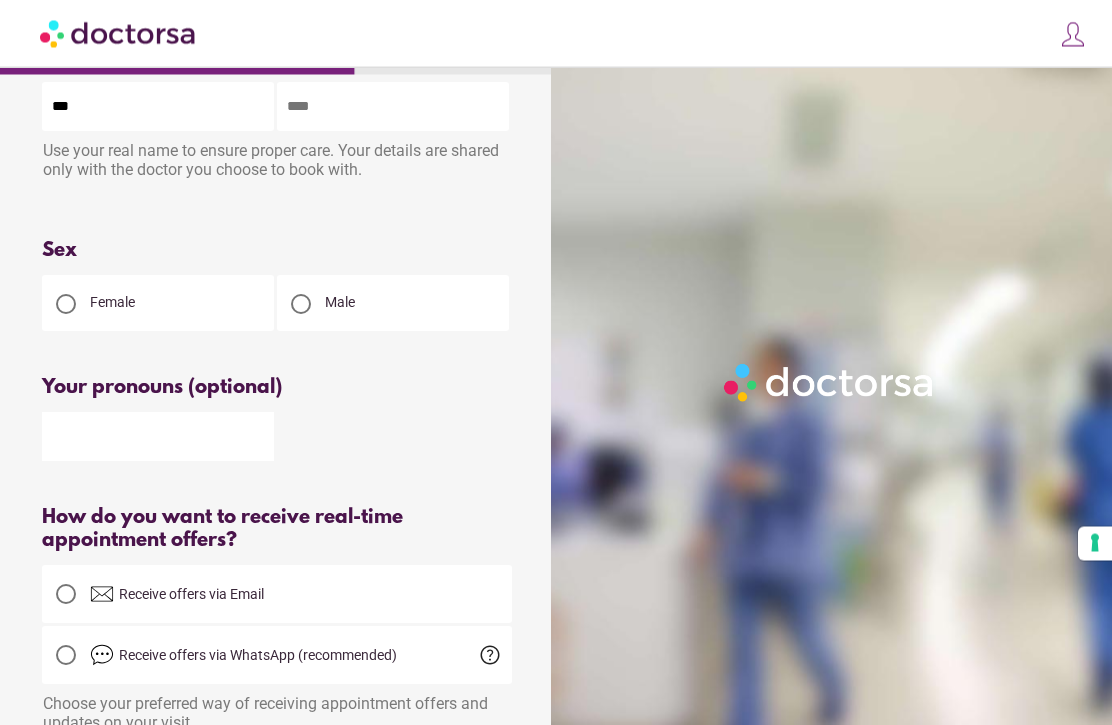 type on "***" 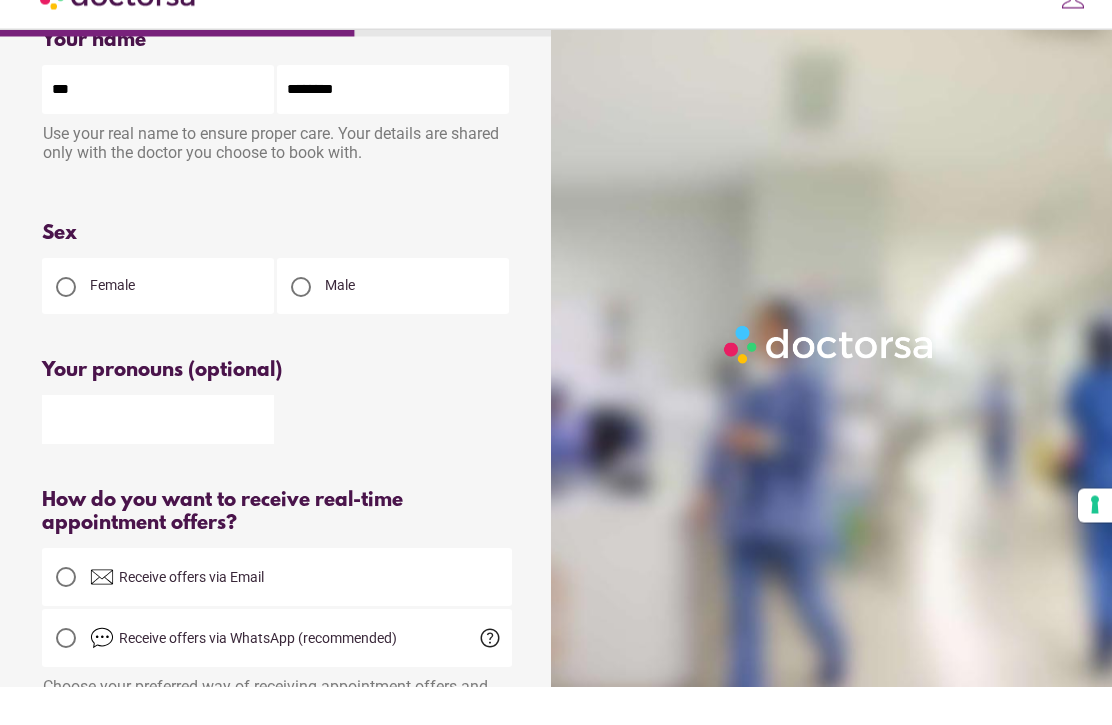 type on "********" 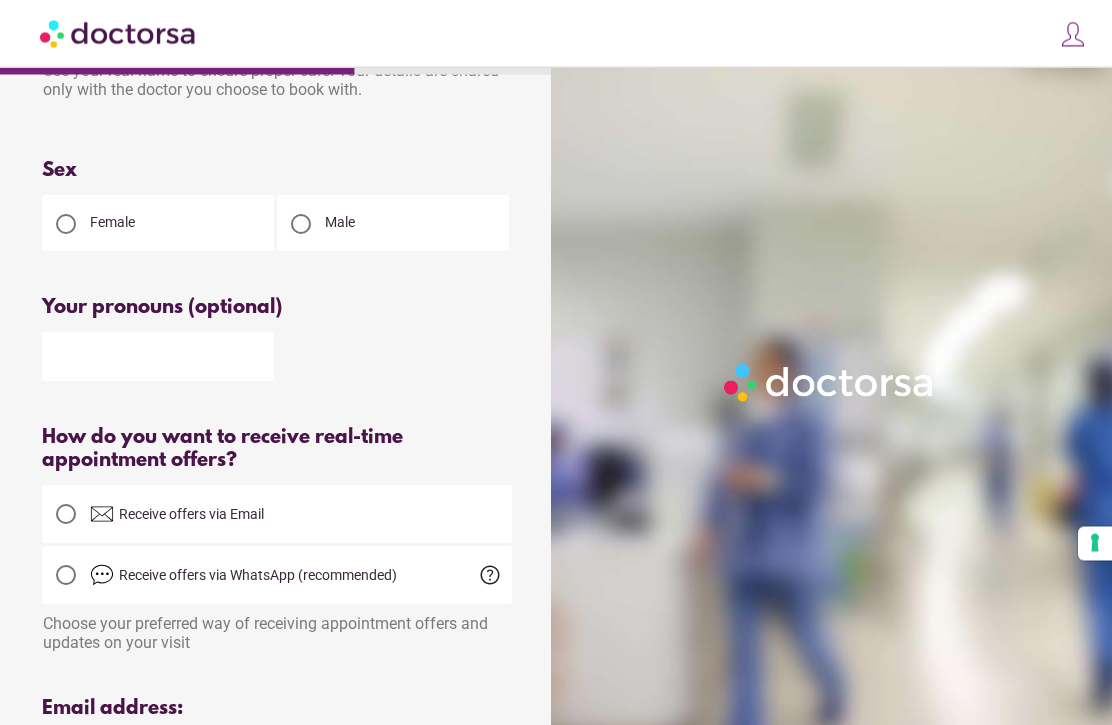 scroll, scrollTop: 148, scrollLeft: 0, axis: vertical 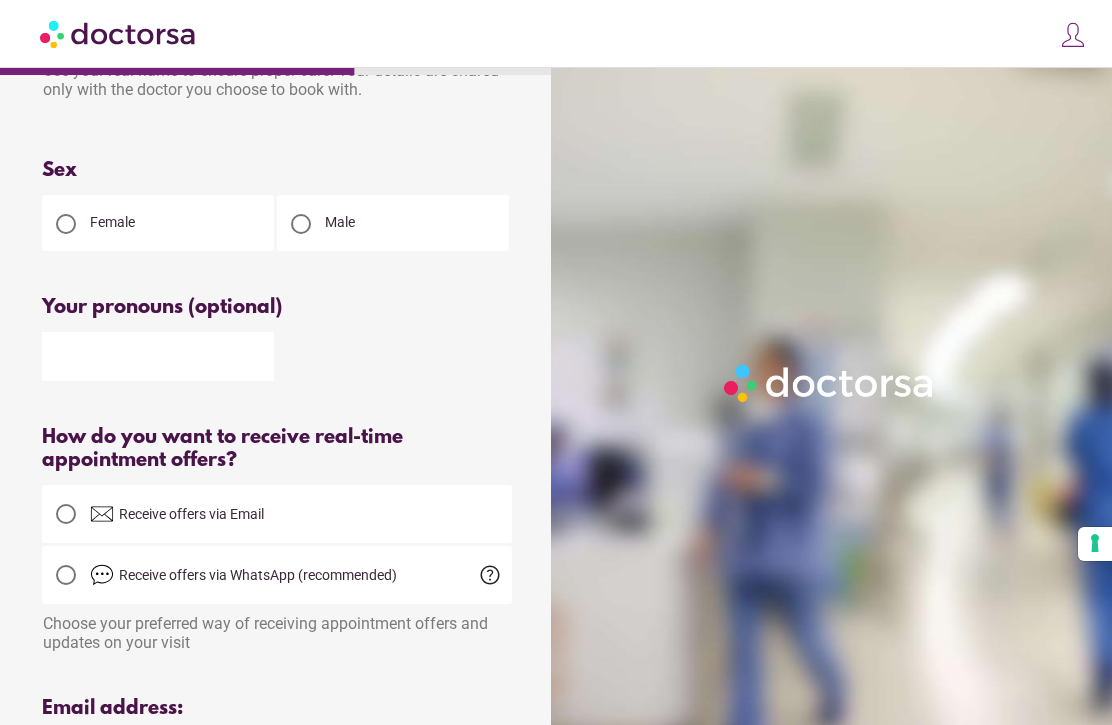 click at bounding box center (158, 356) 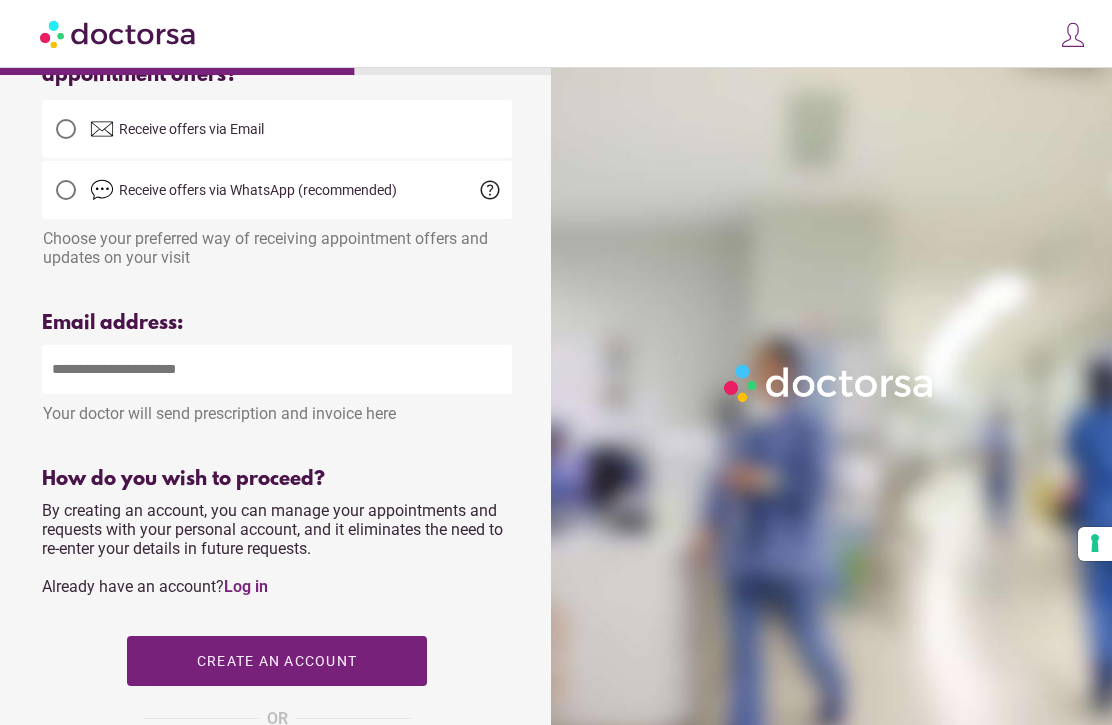 scroll, scrollTop: 535, scrollLeft: 0, axis: vertical 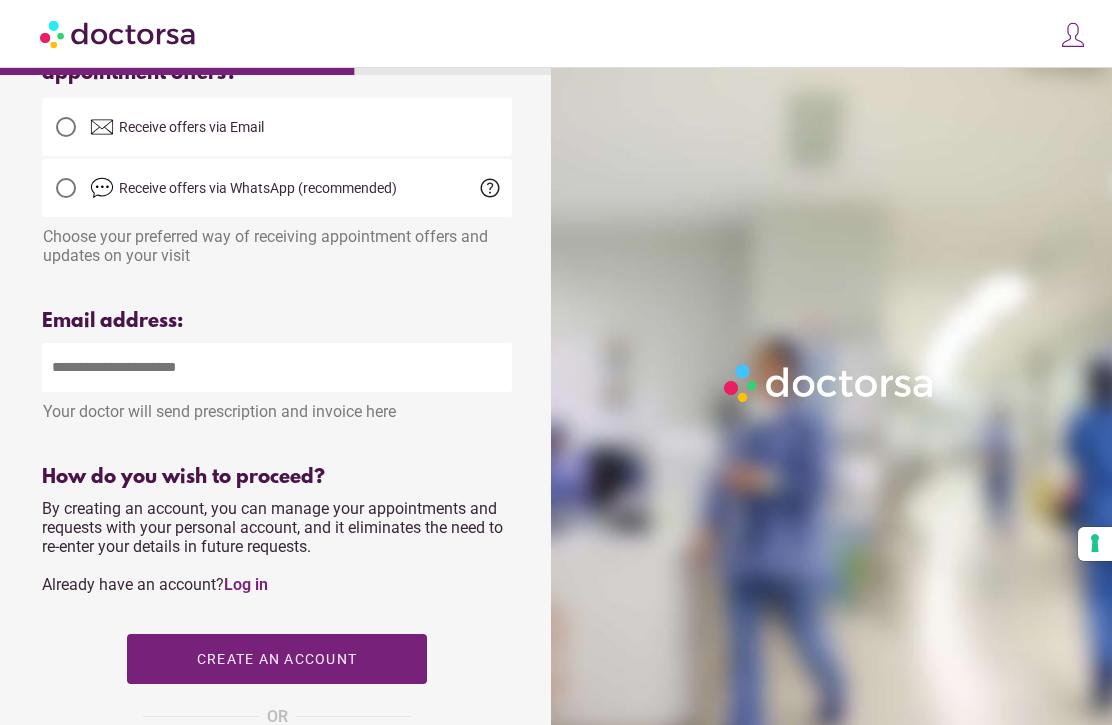 type on "******" 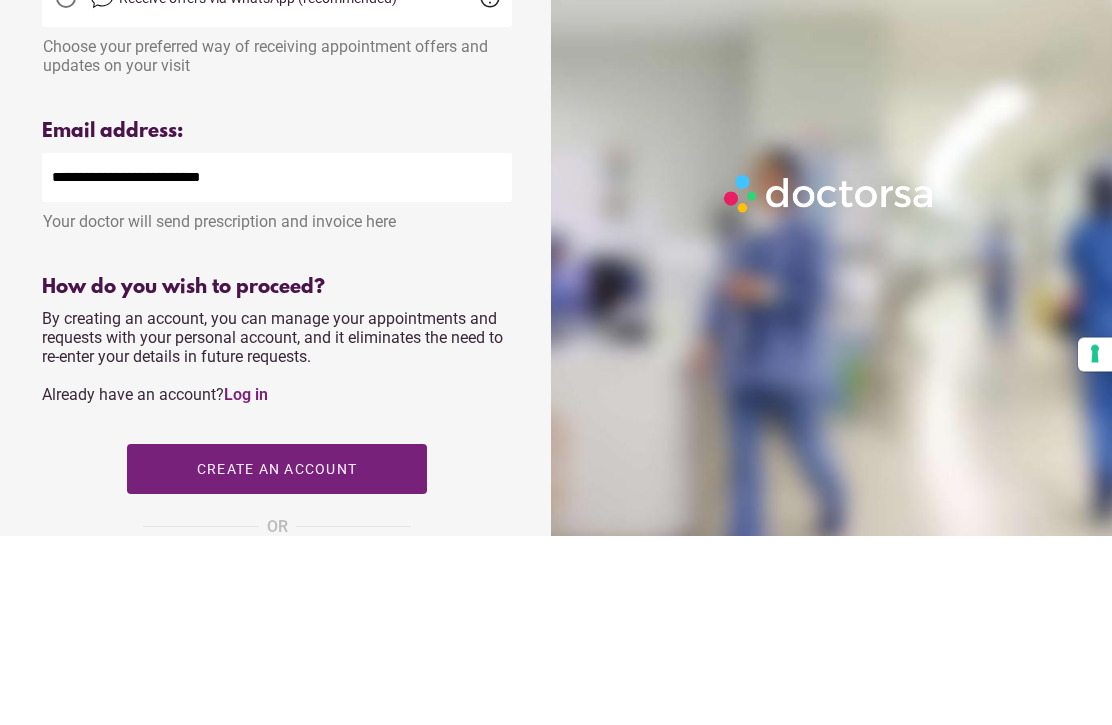 scroll, scrollTop: 725, scrollLeft: 0, axis: vertical 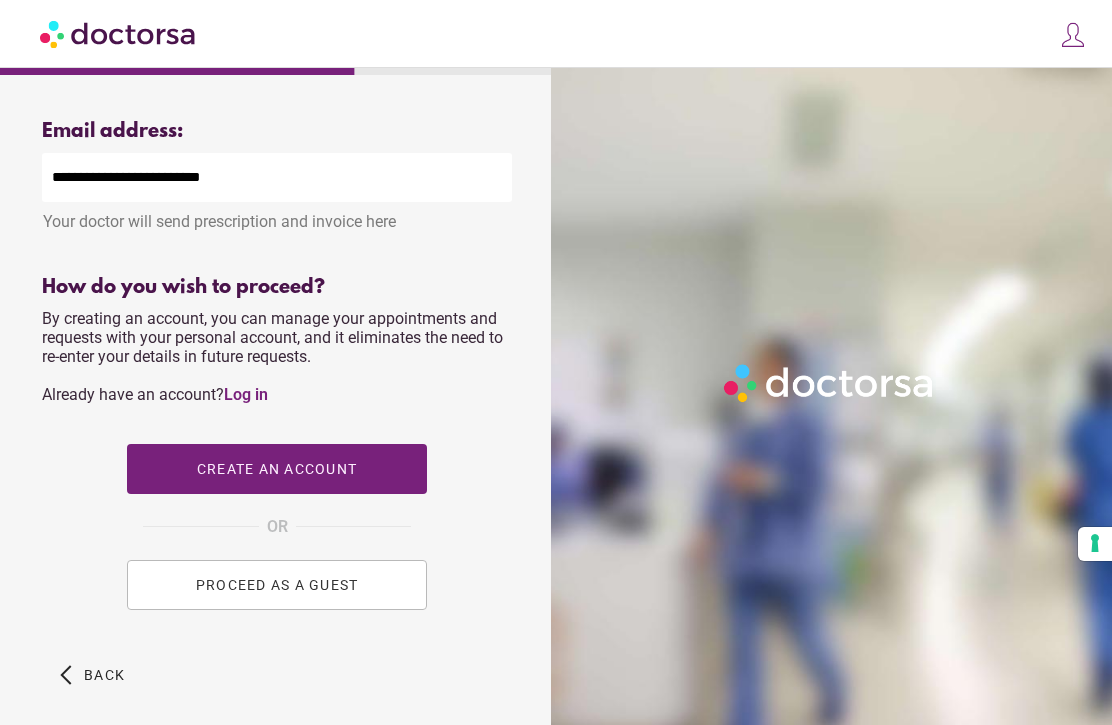 click on "**********" at bounding box center [277, 177] 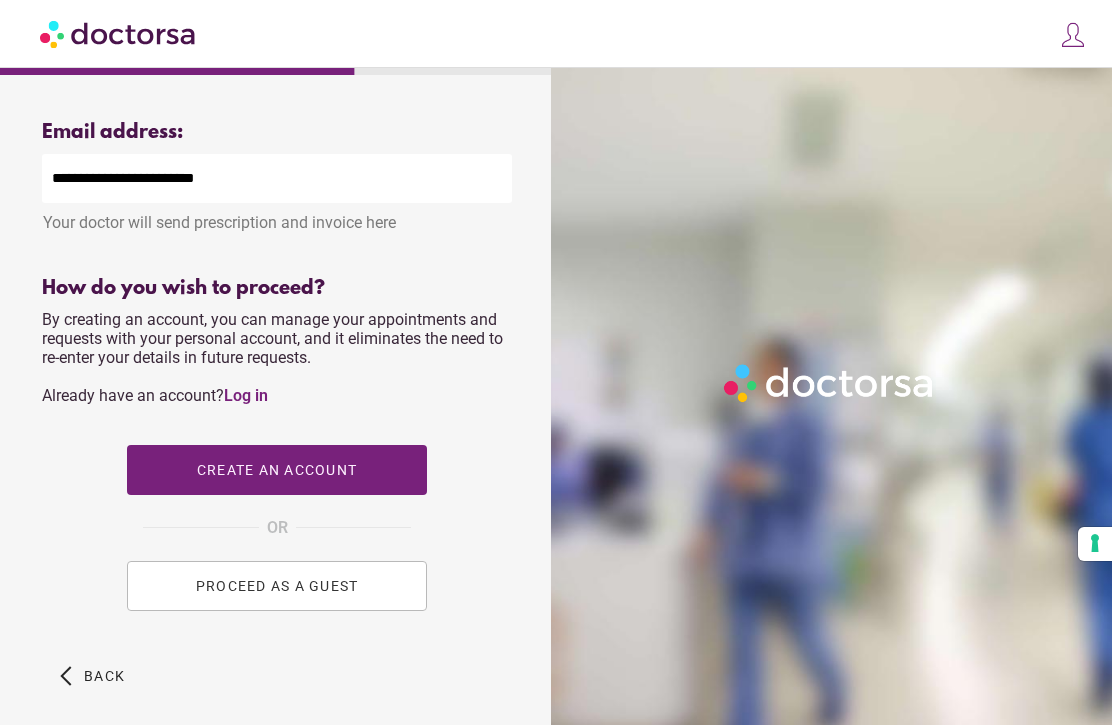 type on "**********" 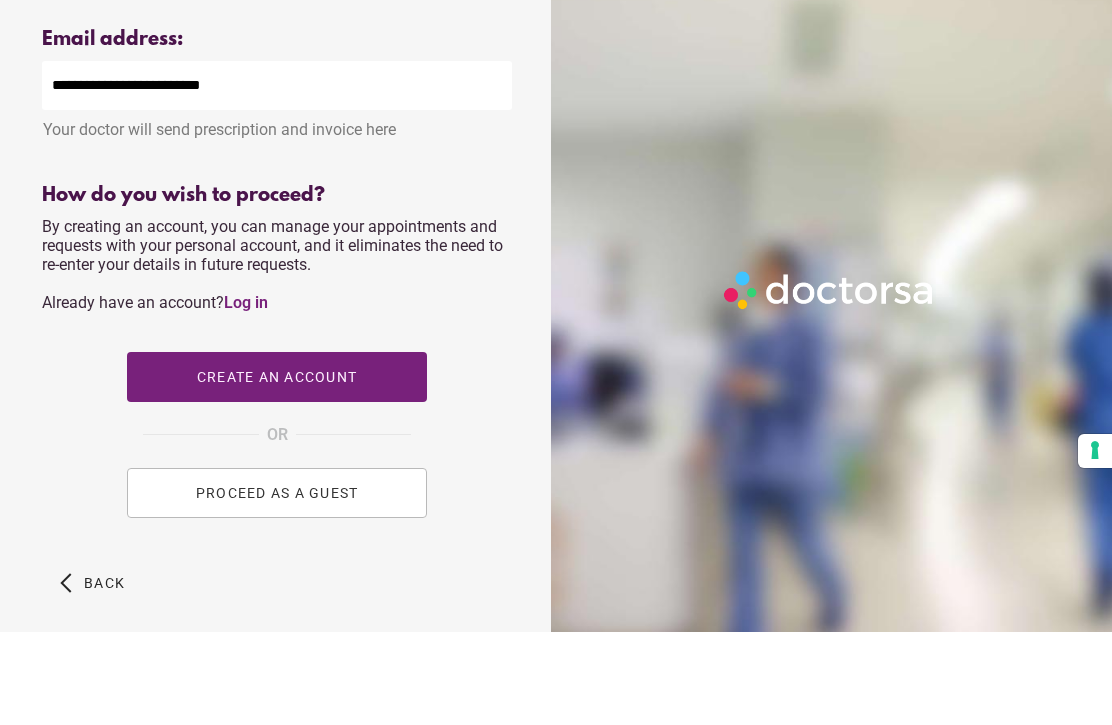 scroll, scrollTop: 759, scrollLeft: 0, axis: vertical 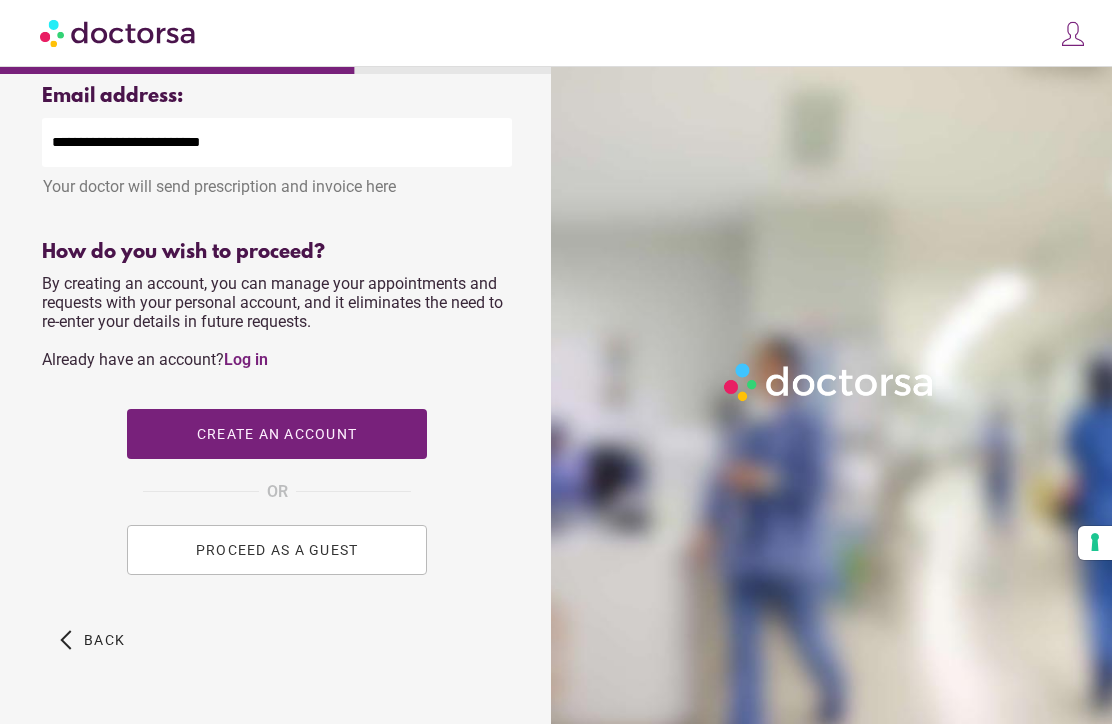 click on "Create an account" at bounding box center (277, 435) 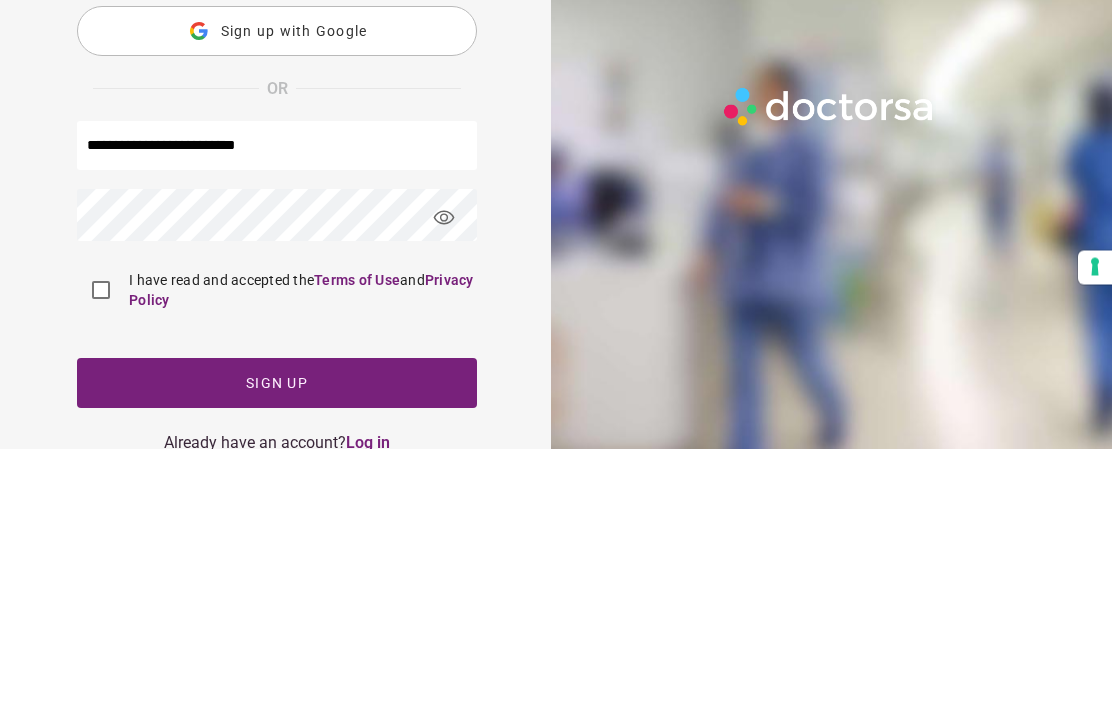 scroll, scrollTop: 103, scrollLeft: 0, axis: vertical 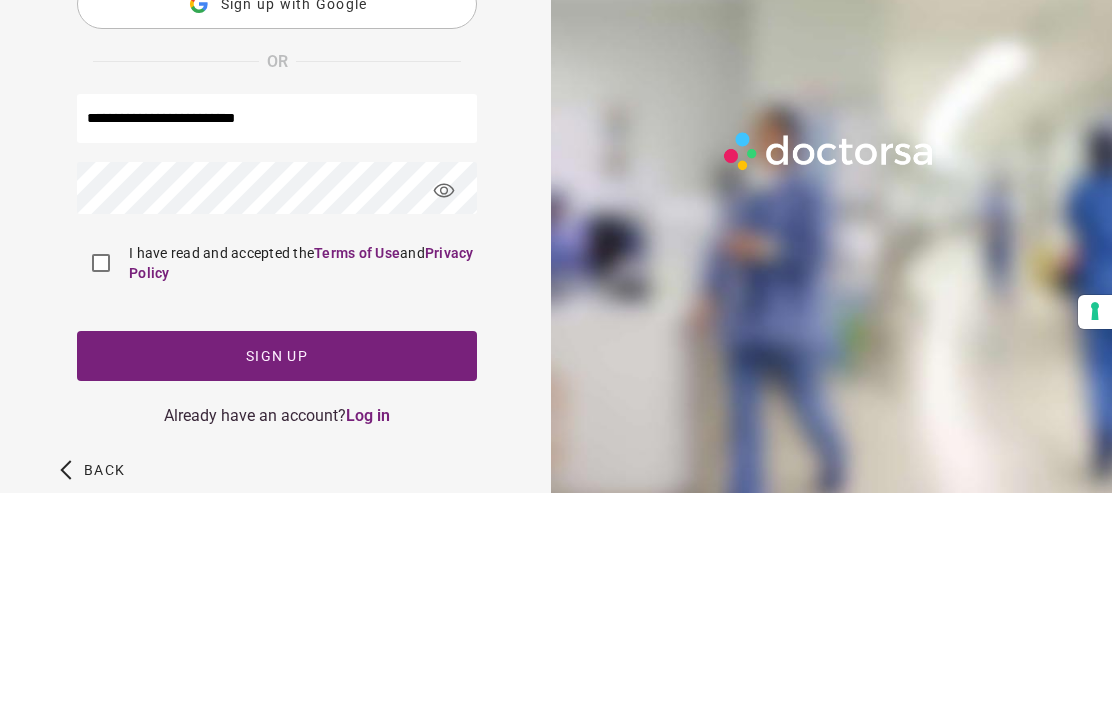 click on "visibility" at bounding box center [444, 423] 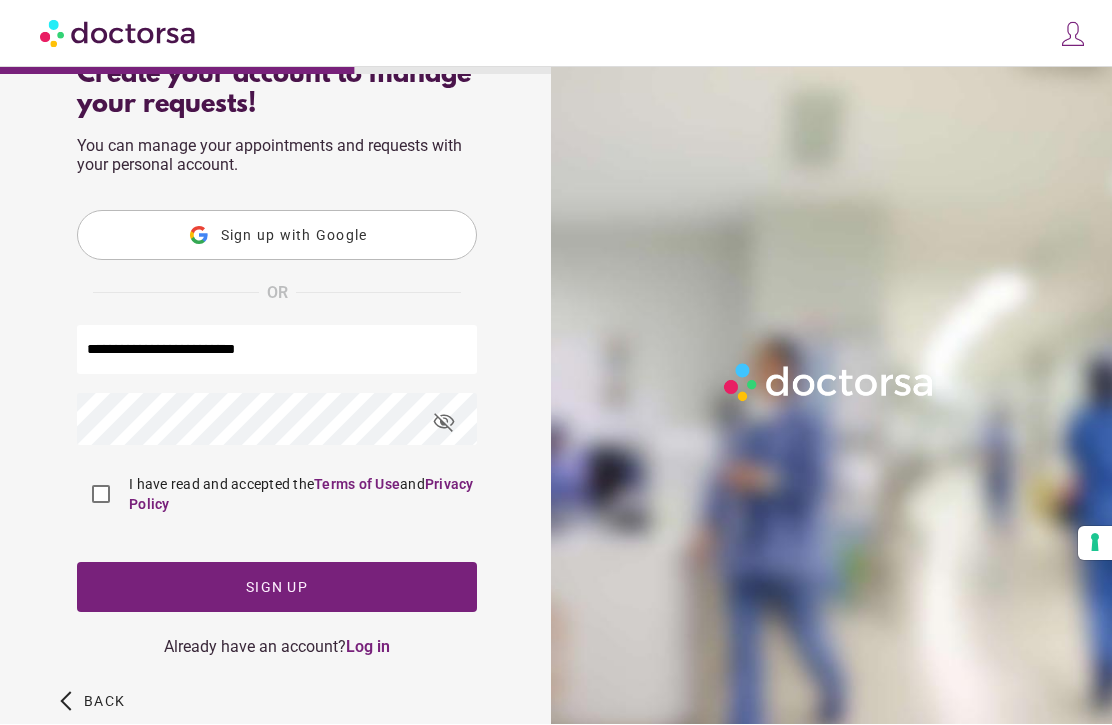 click at bounding box center [277, 588] 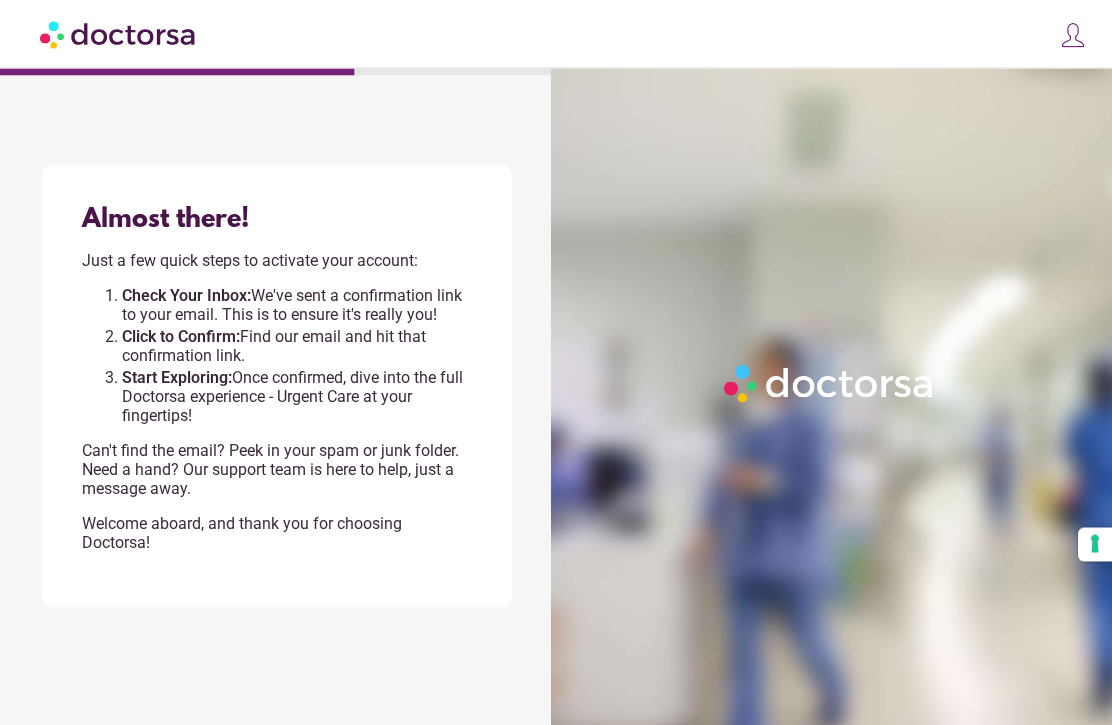 scroll, scrollTop: 0, scrollLeft: 0, axis: both 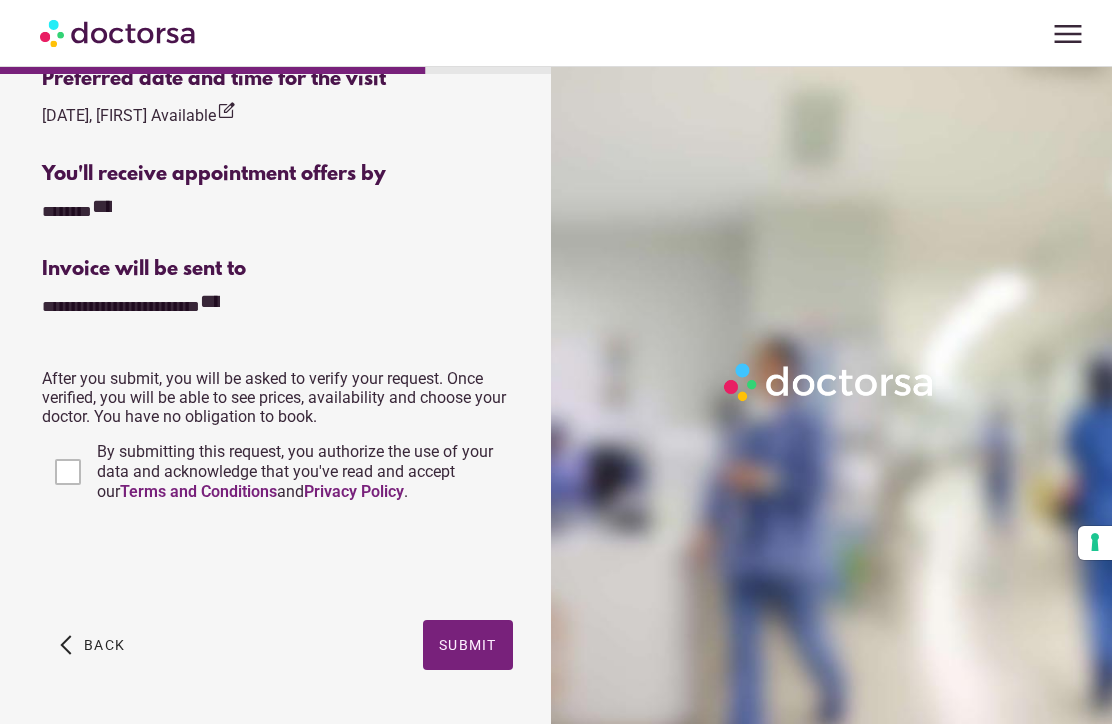 click on "Submit" at bounding box center [468, 646] 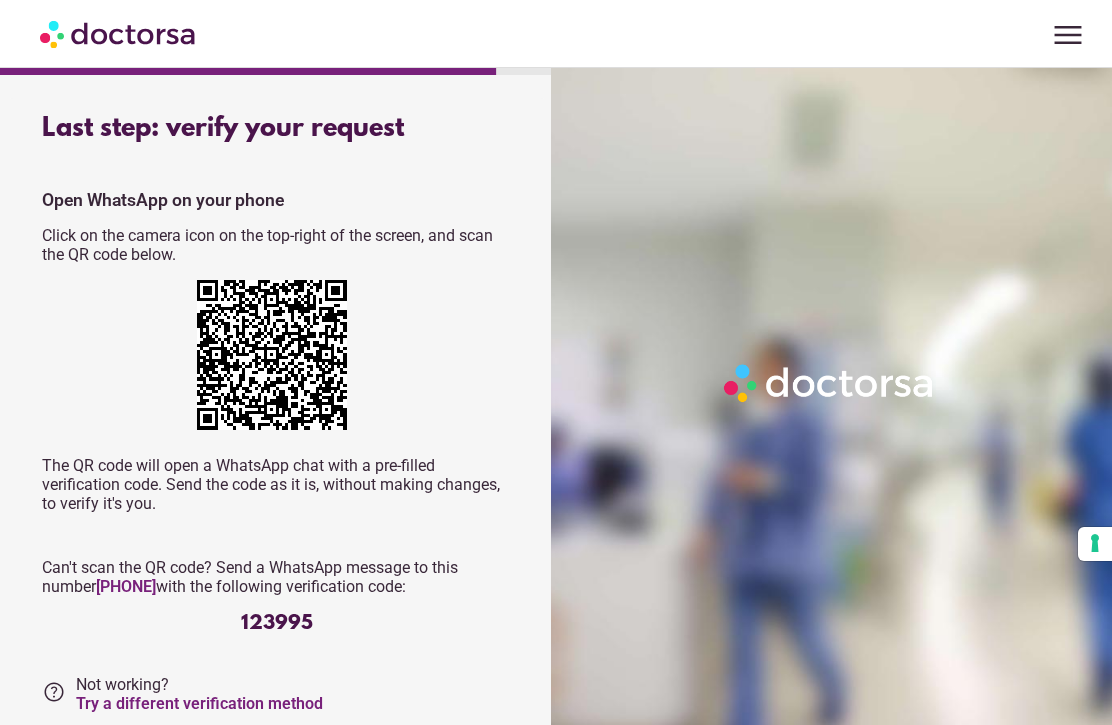 scroll, scrollTop: 0, scrollLeft: 0, axis: both 